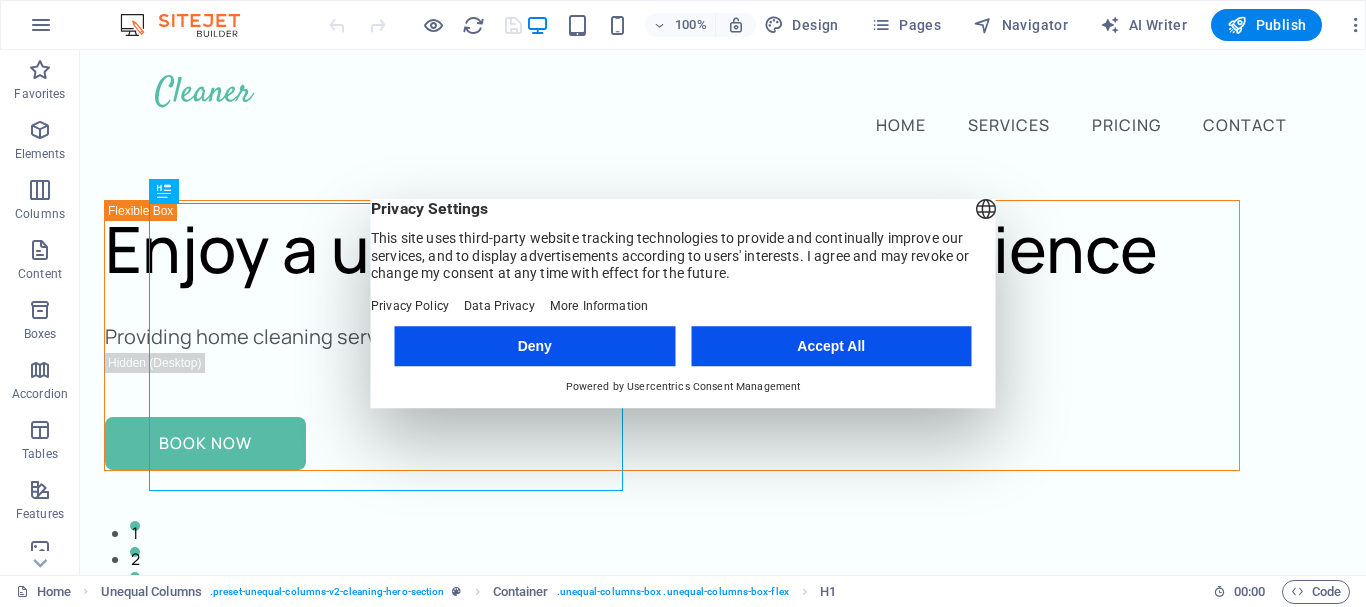 scroll, scrollTop: 0, scrollLeft: 0, axis: both 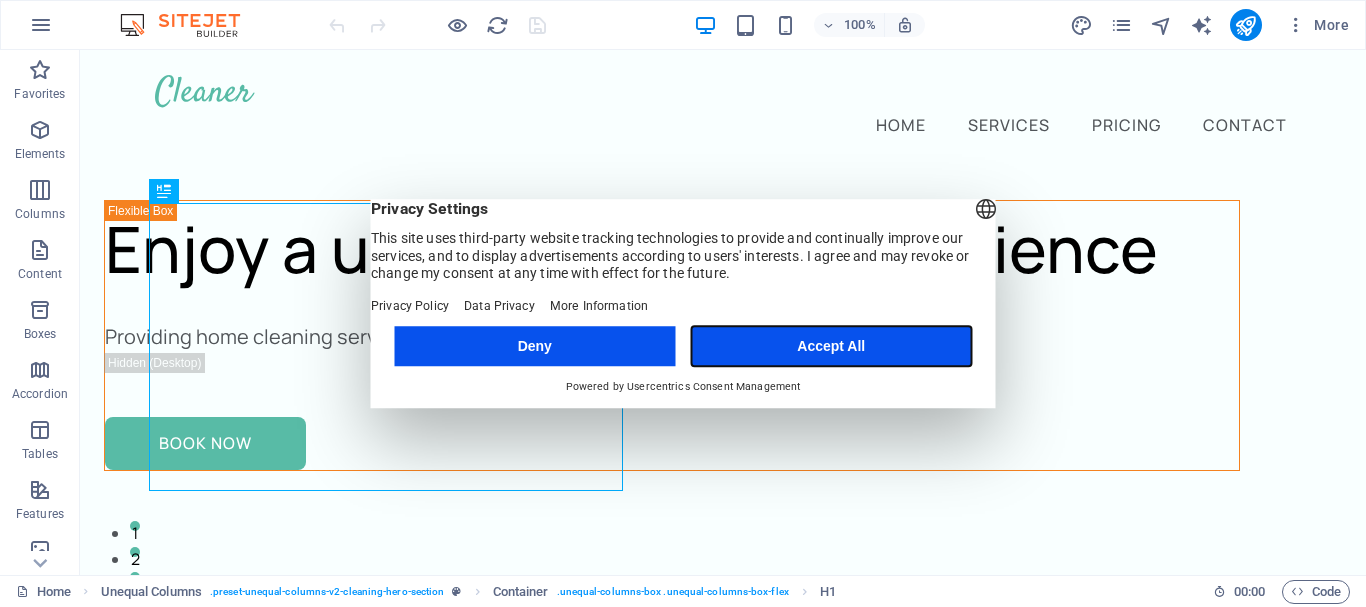 click on "Accept All" at bounding box center [831, 346] 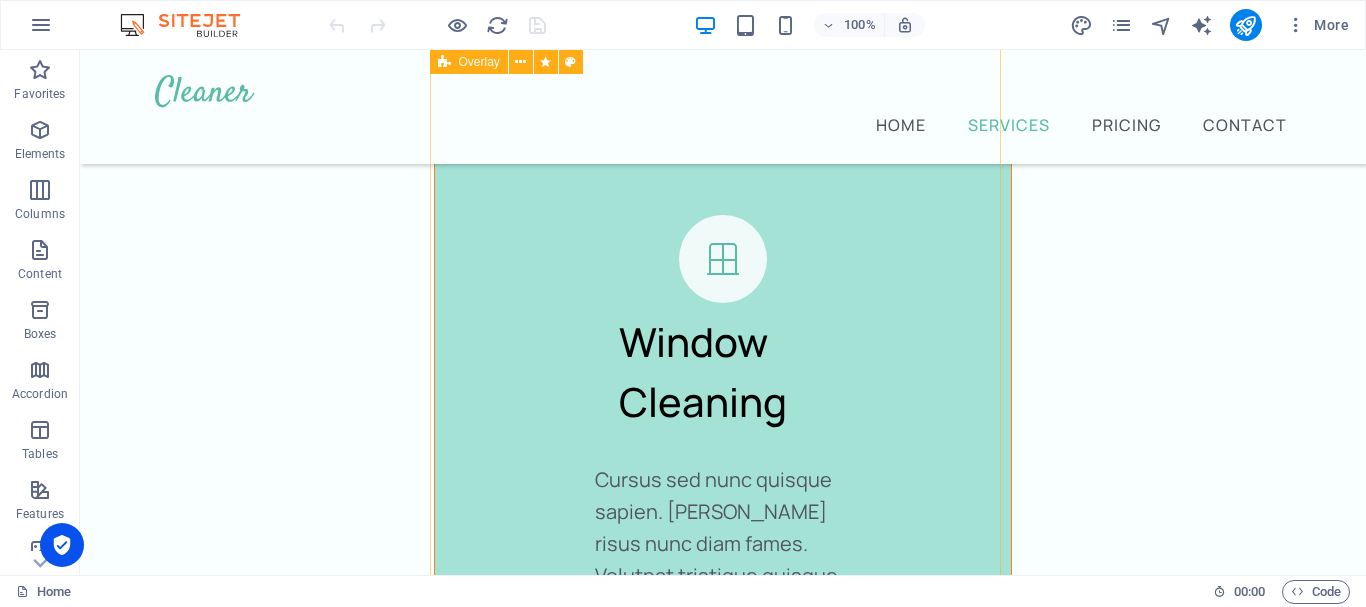scroll, scrollTop: 5000, scrollLeft: 0, axis: vertical 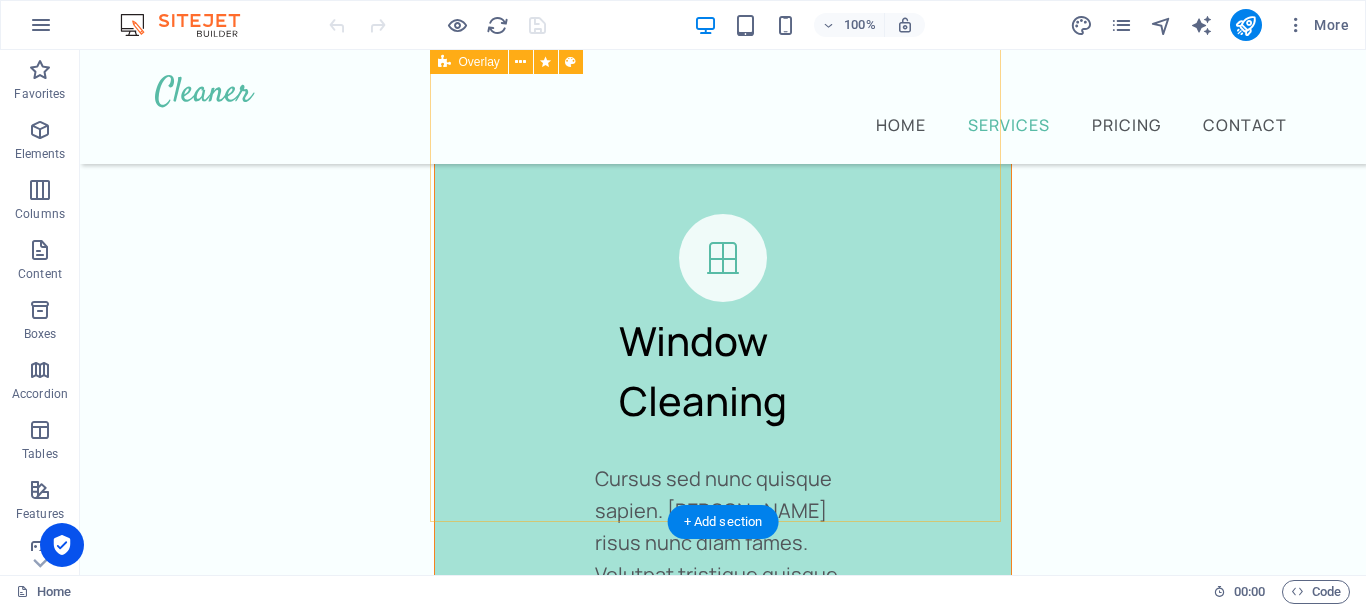 click on "Laundry Cleaning Cursus sed nunc quisque sapien. Mattis risus nunc diam fames. Volutpat tristique quisque ornare libero eu amet velit.   Consectetur bibendum risus rhoncus diam lobortis. Pellentesque eros quam arcu augue mi. Ipsum amet vel facilisis ac et fames. Book Now" at bounding box center [723, 2334] 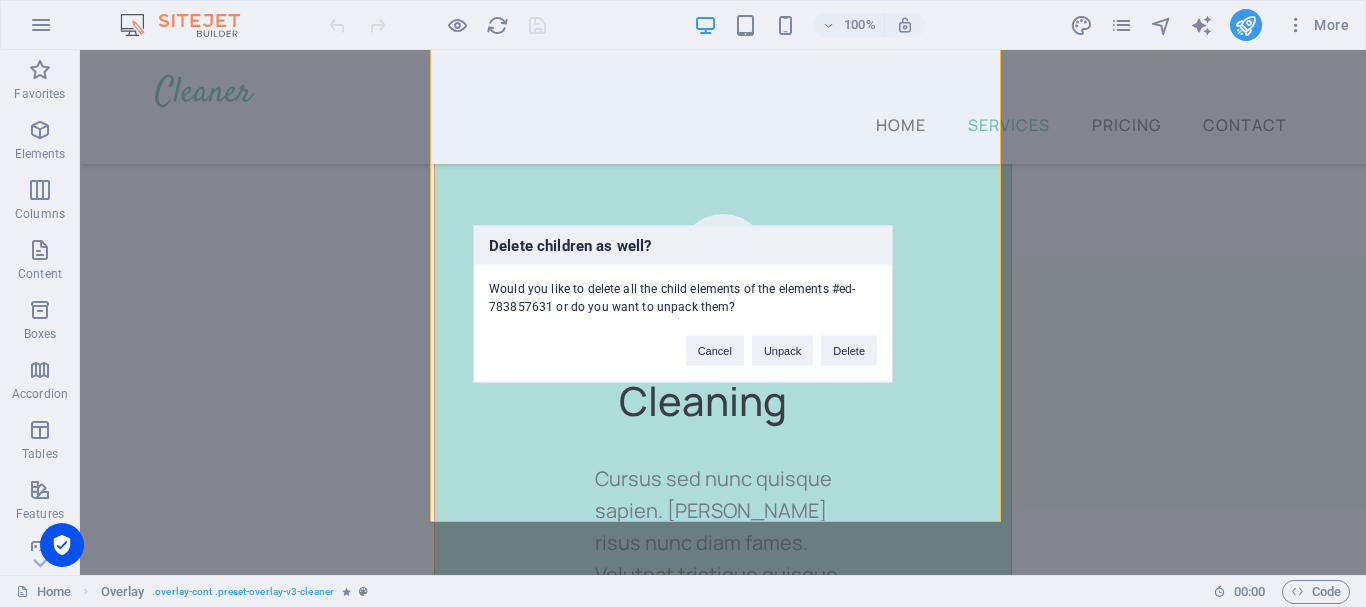 type 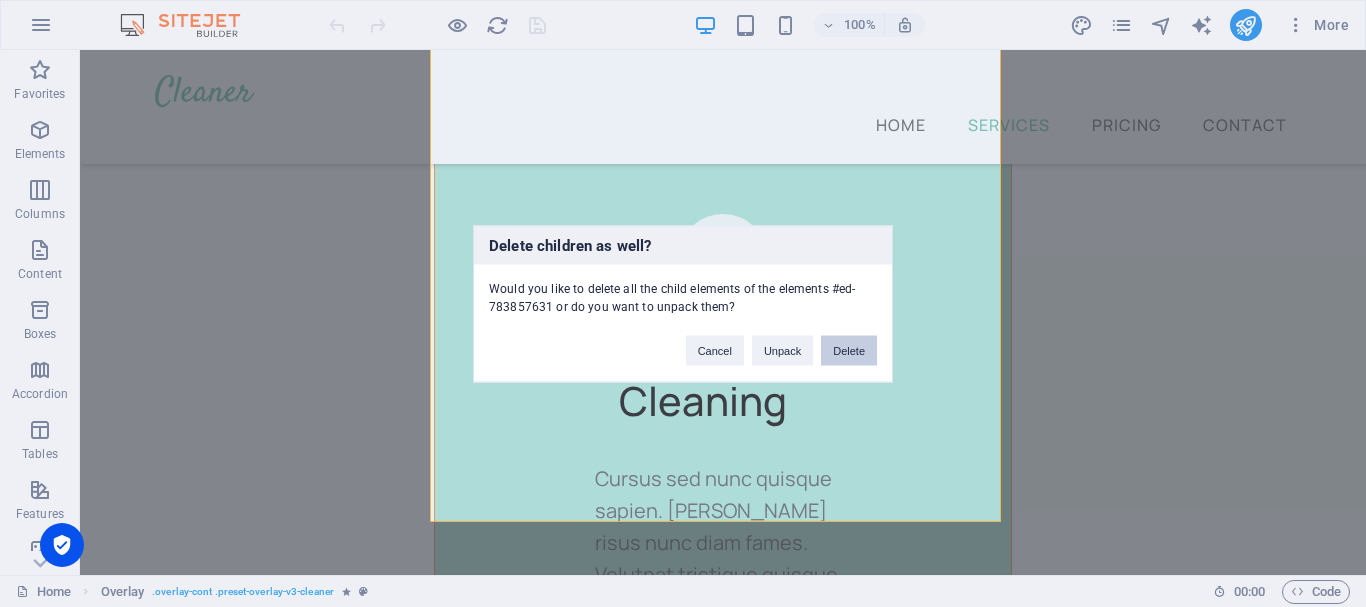 click on "Delete" at bounding box center (849, 350) 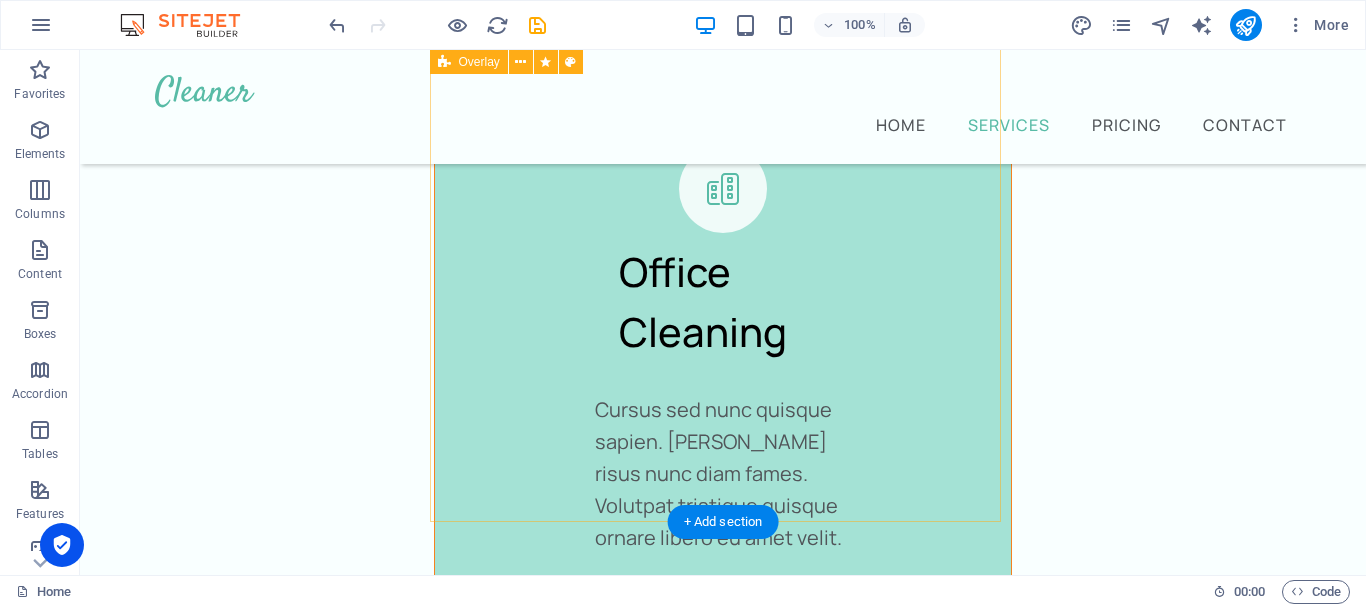 click on "Carpet Cleaning Cursus sed nunc quisque sapien. Mattis risus nunc diam fames. Volutpat tristique quisque ornare libero eu amet velit.   Consectetur bibendum risus rhoncus diam lobortis. Pellentesque eros quam arcu augue mi. Ipsum amet vel facilisis ac et fames. Book Now" at bounding box center [723, 2265] 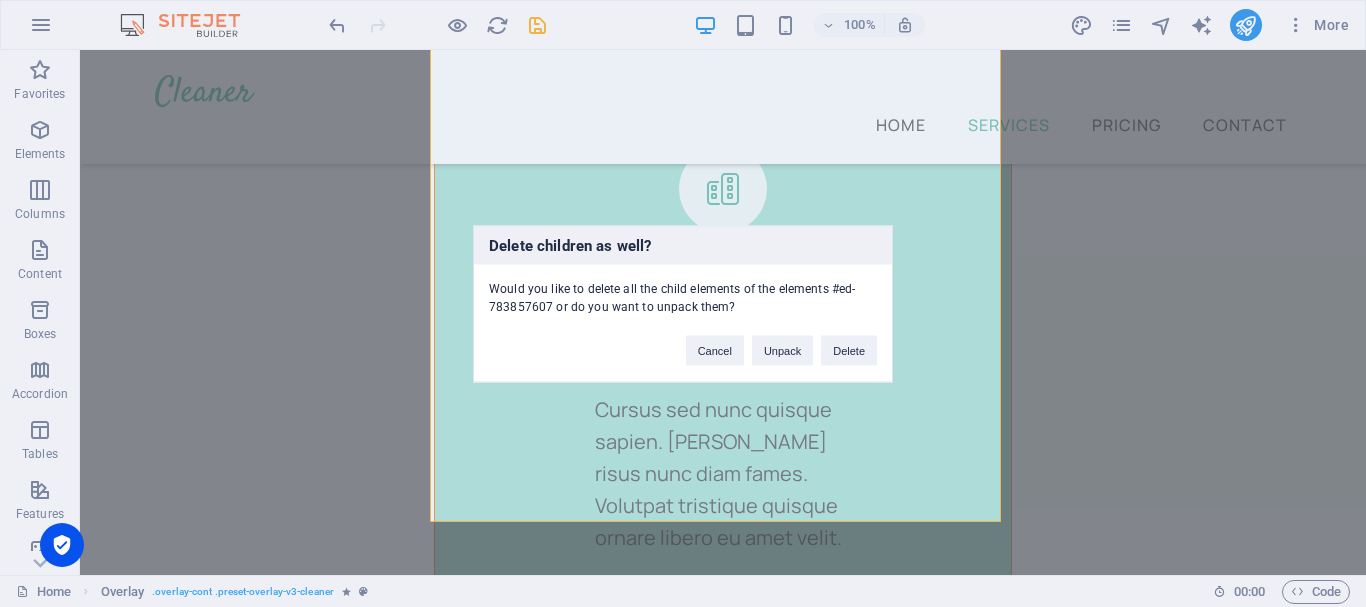 type 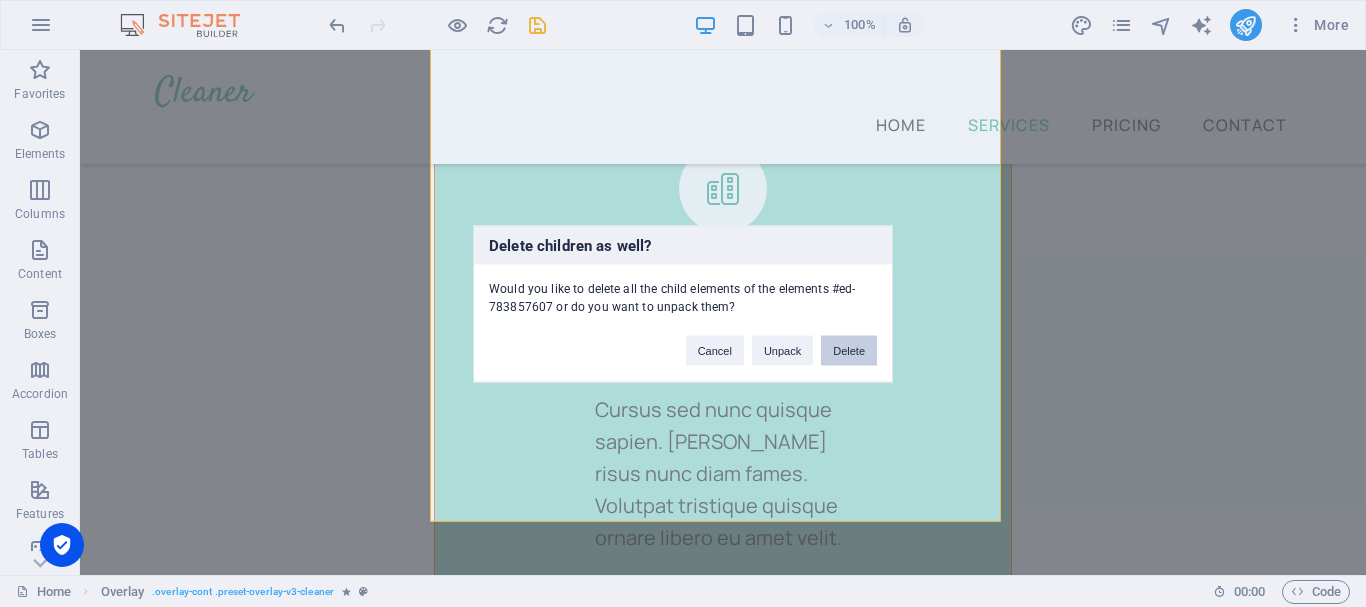 click on "Delete" at bounding box center (849, 350) 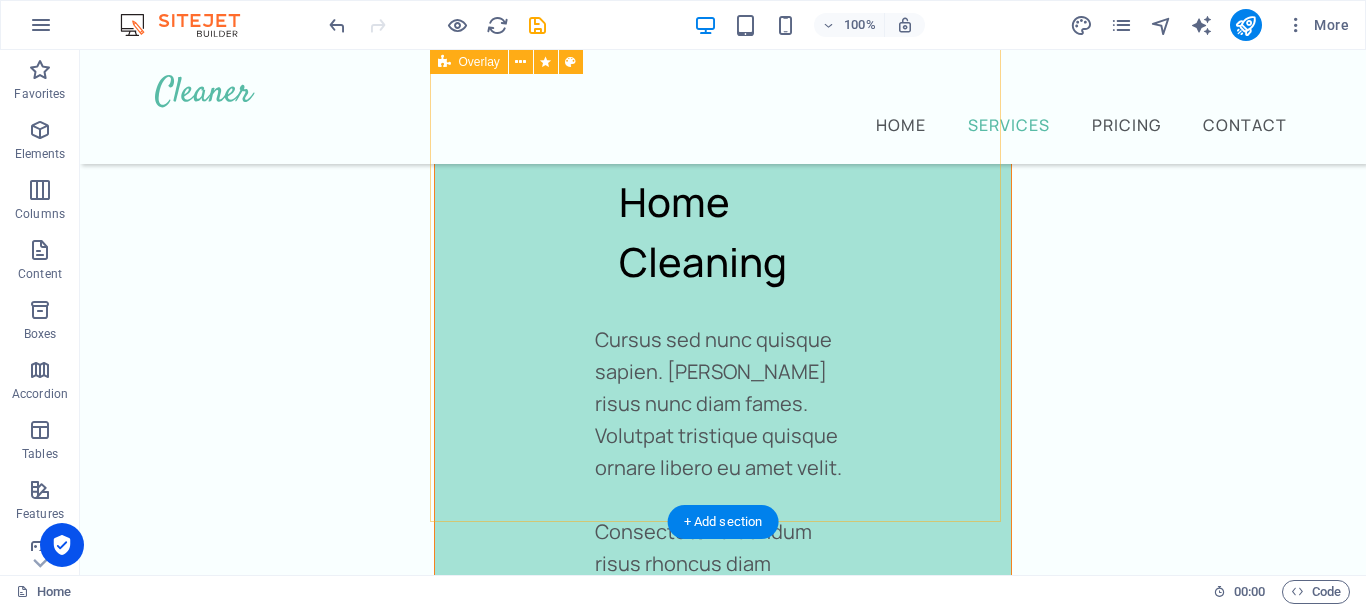 click on "Window Cleaning Cursus sed nunc quisque sapien. Mattis risus nunc diam fames. Volutpat tristique quisque ornare libero eu amet velit.   Consectetur bibendum risus rhoncus diam lobortis. Pellentesque eros quam arcu augue mi. Ipsum amet vel facilisis ac et fames. Book Now" at bounding box center (723, 2196) 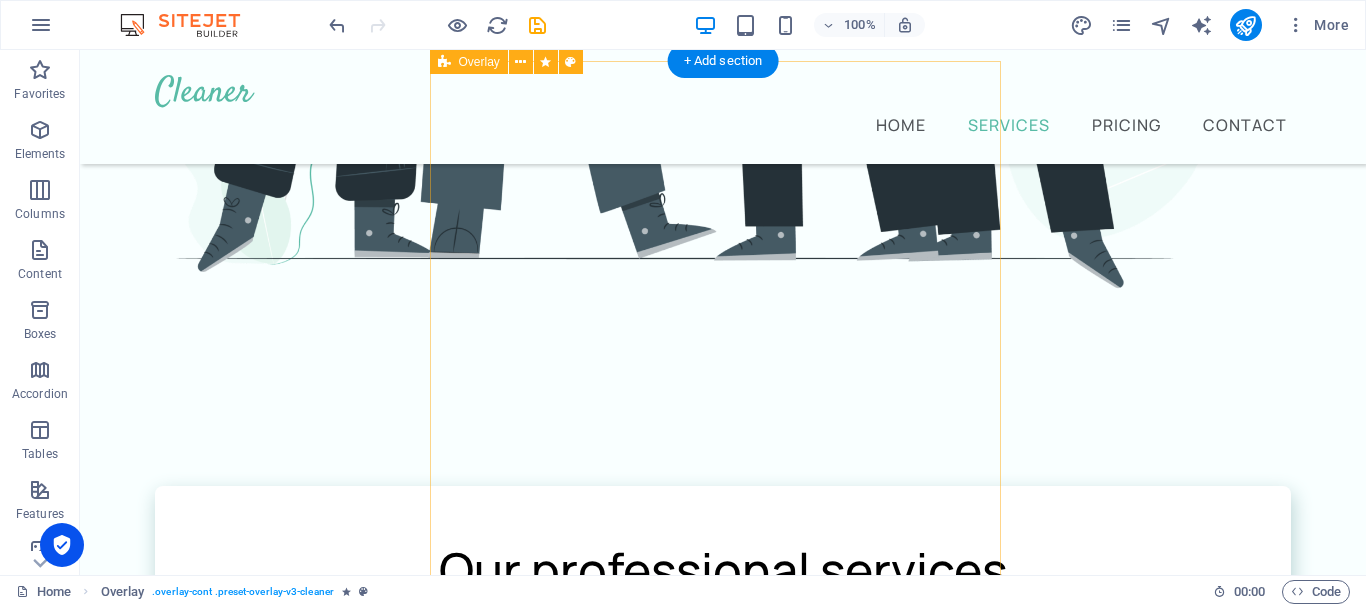 scroll, scrollTop: 1177, scrollLeft: 0, axis: vertical 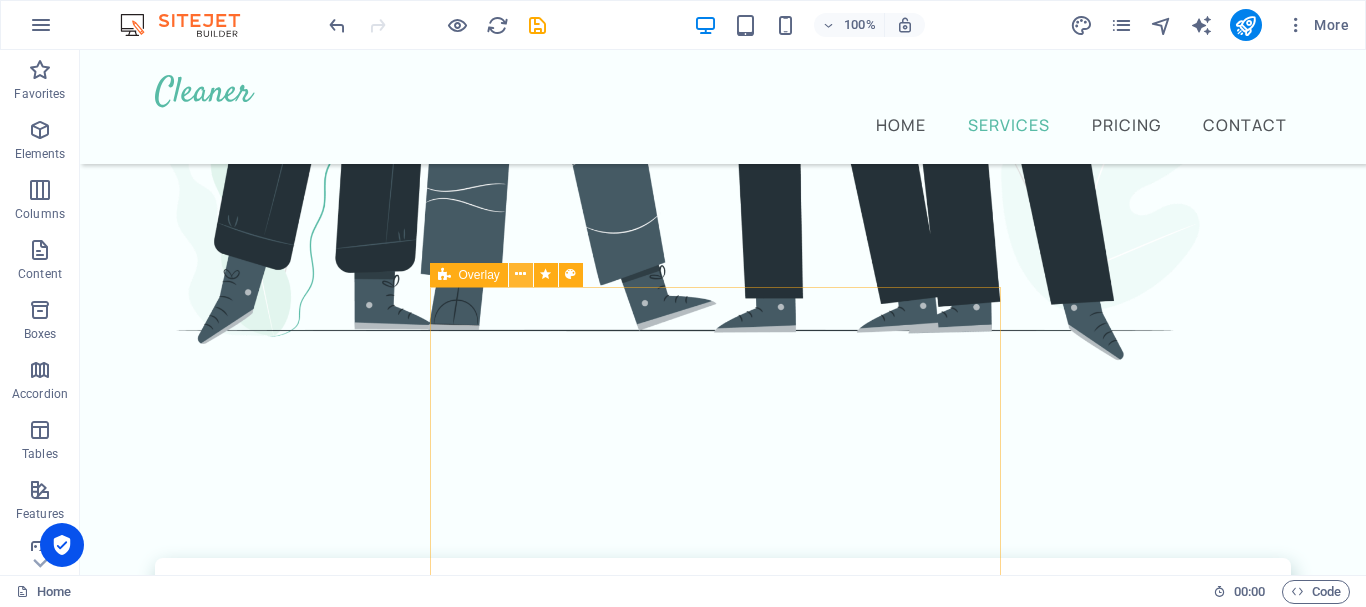 click at bounding box center (521, 275) 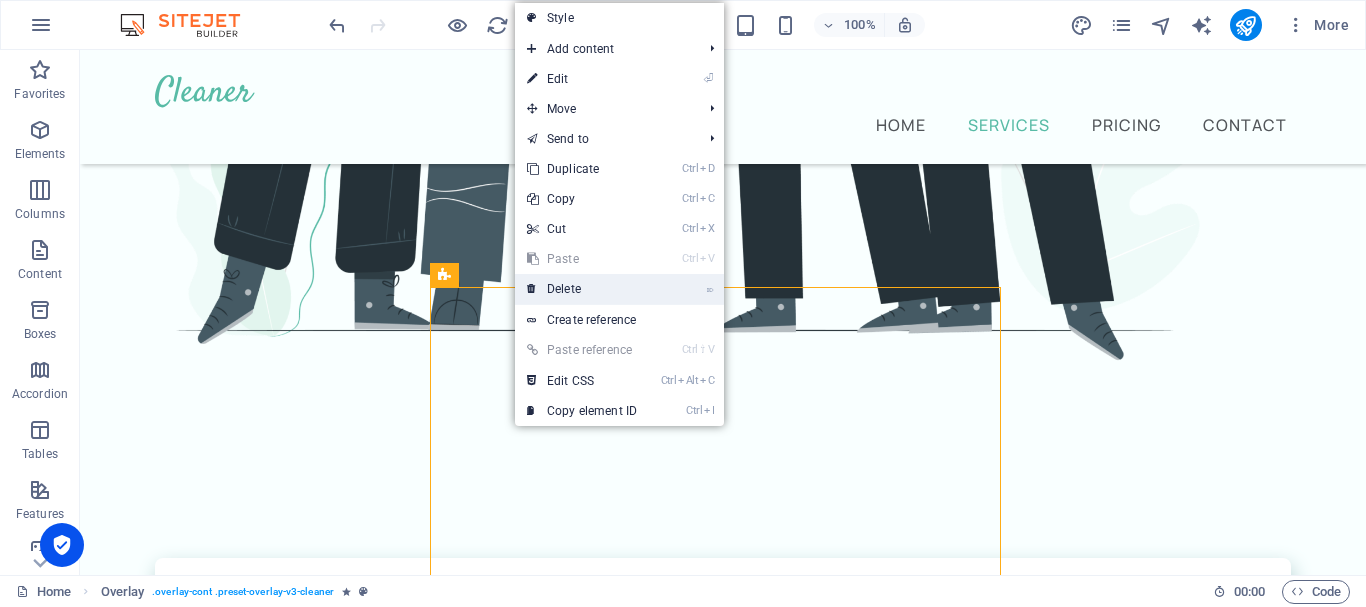 click on "⌦  Delete" at bounding box center (582, 289) 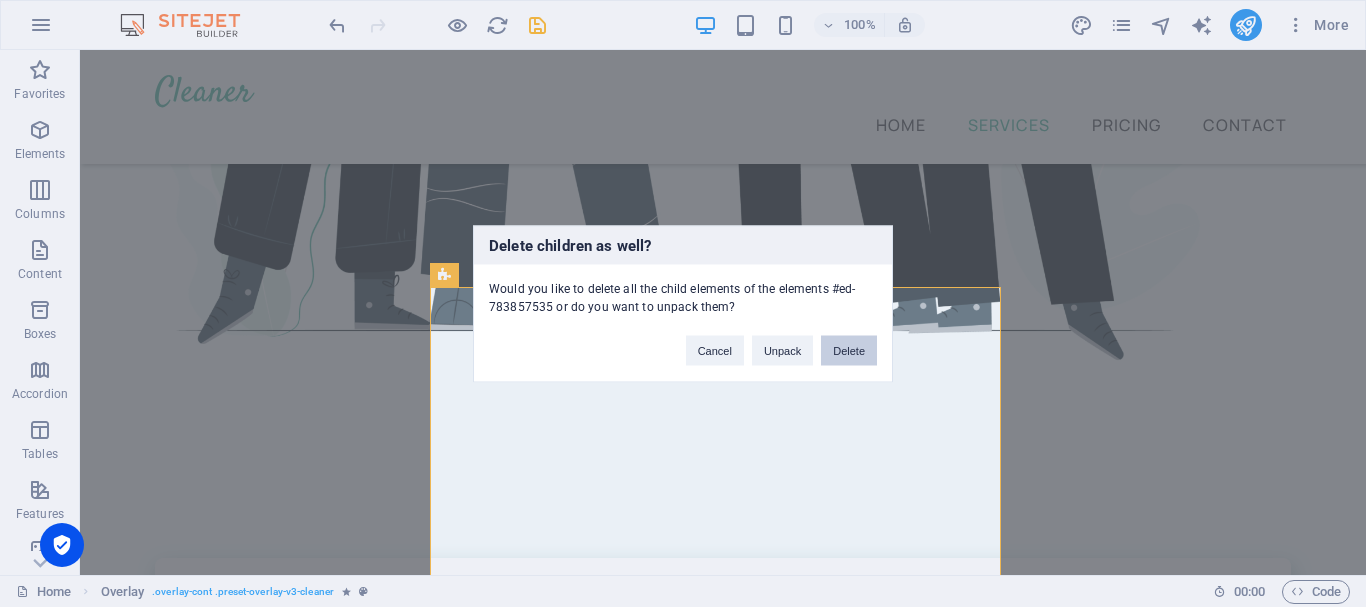 click on "Delete" at bounding box center [849, 350] 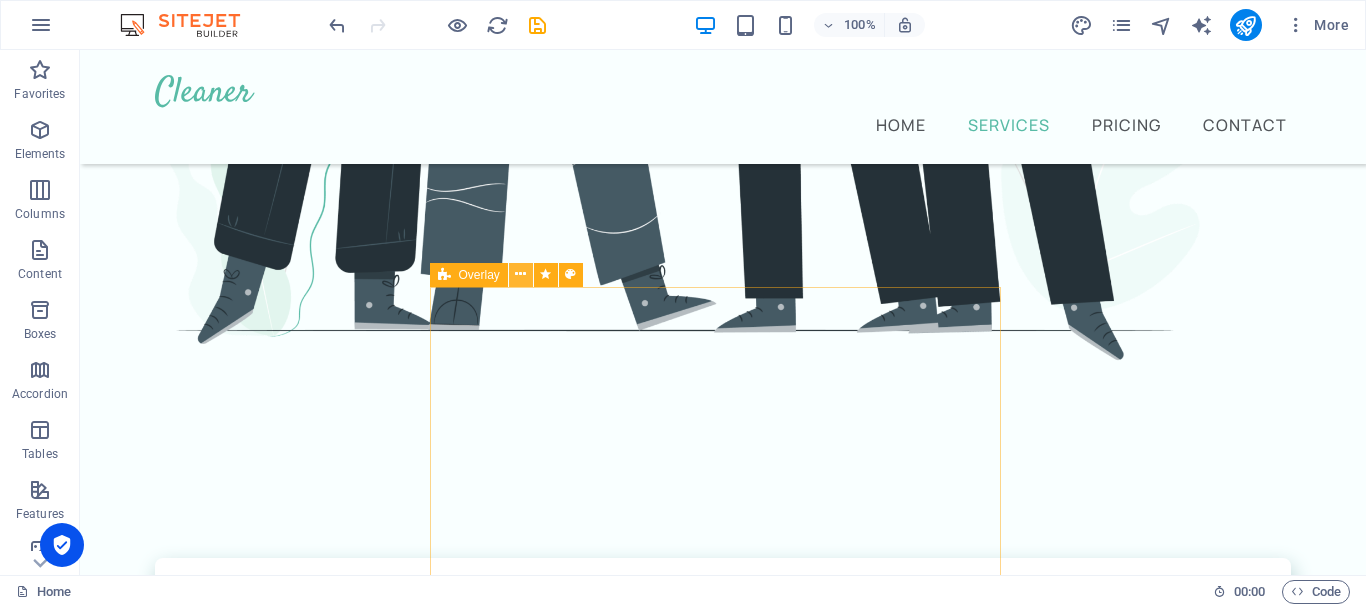 click at bounding box center (520, 274) 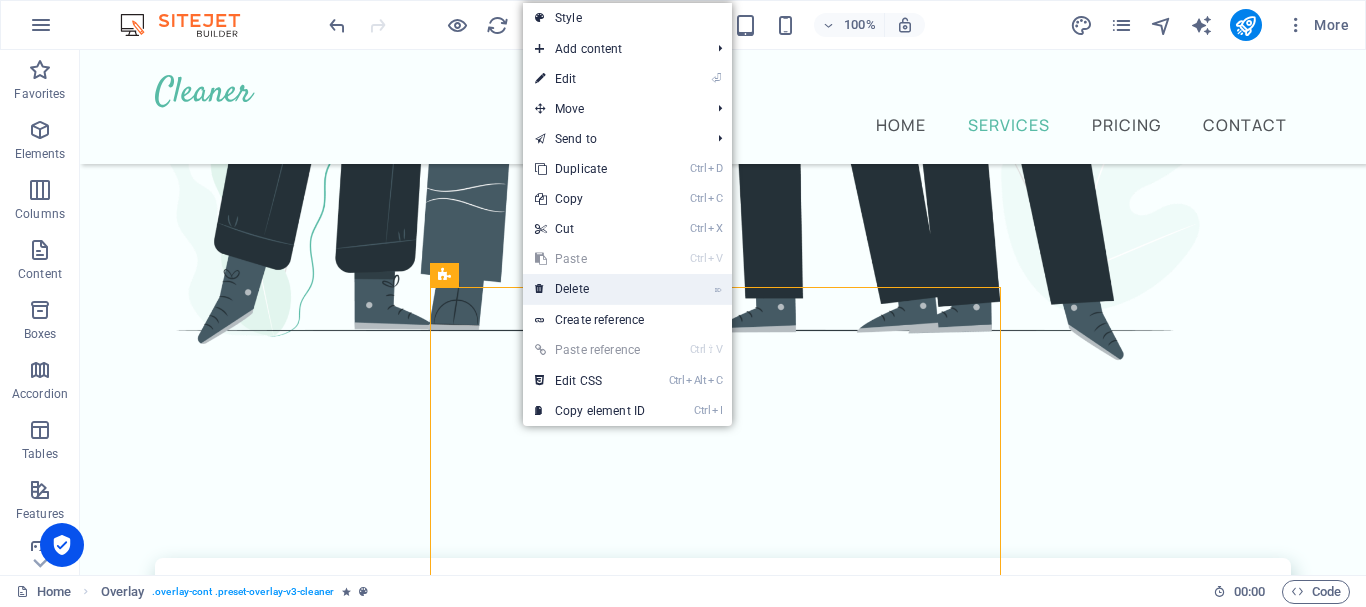 click on "⌦  Delete" at bounding box center (590, 289) 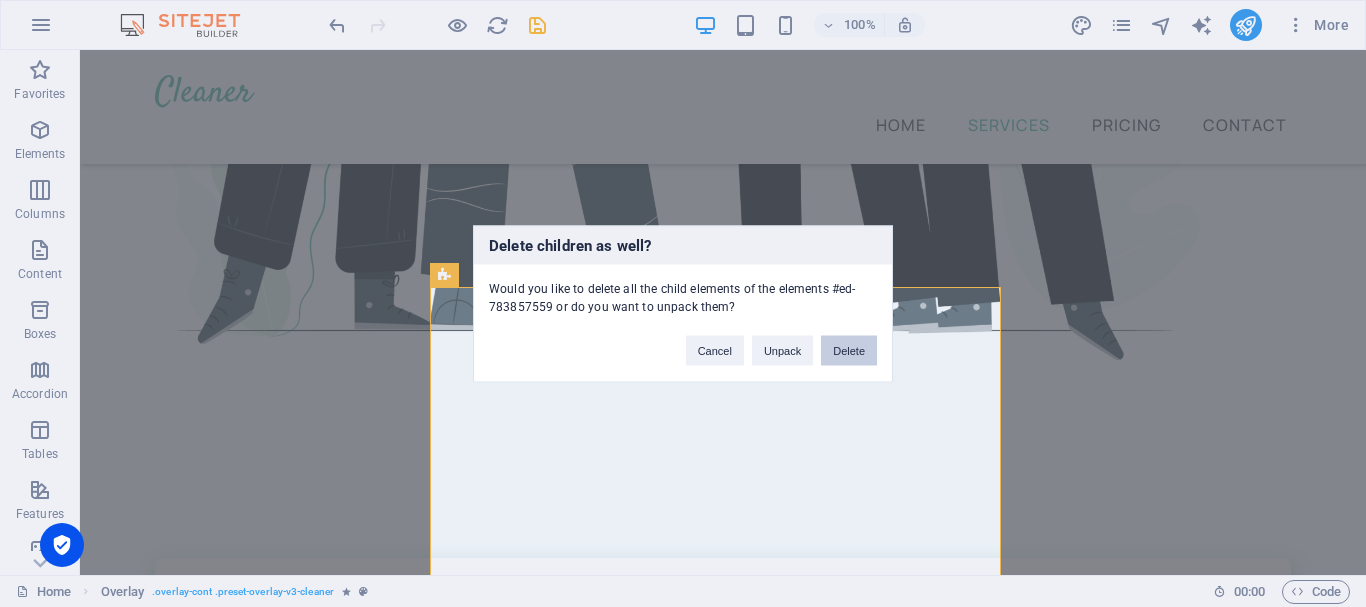 click on "Delete" at bounding box center (849, 350) 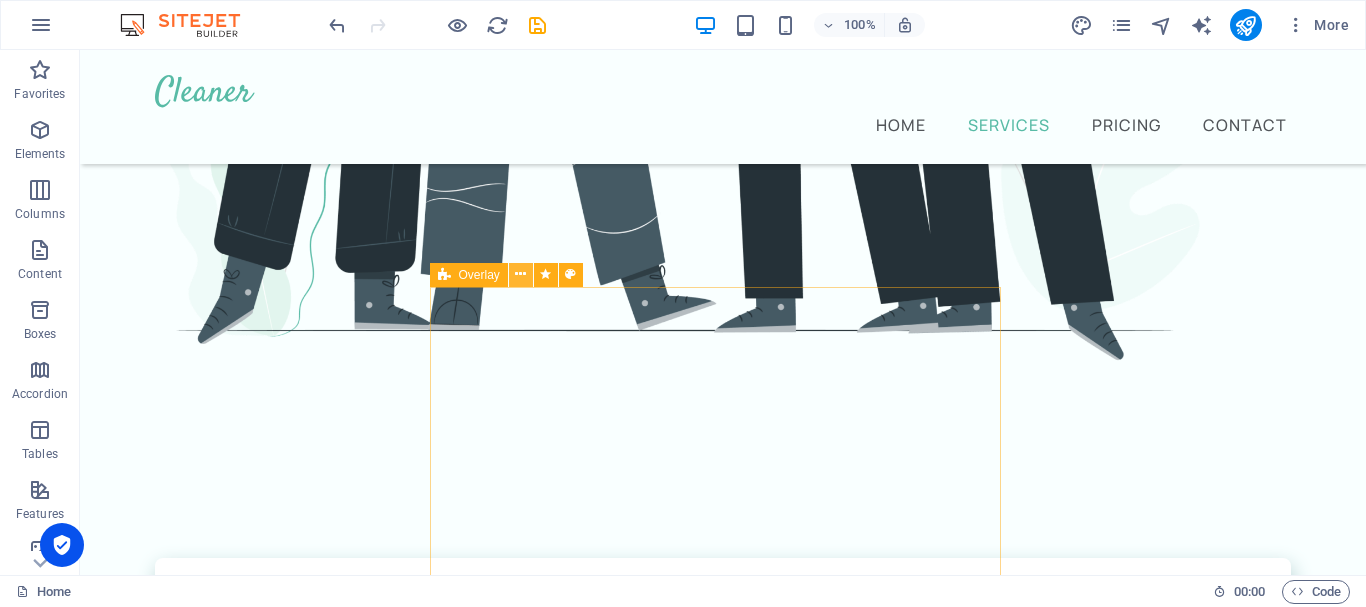click at bounding box center (520, 274) 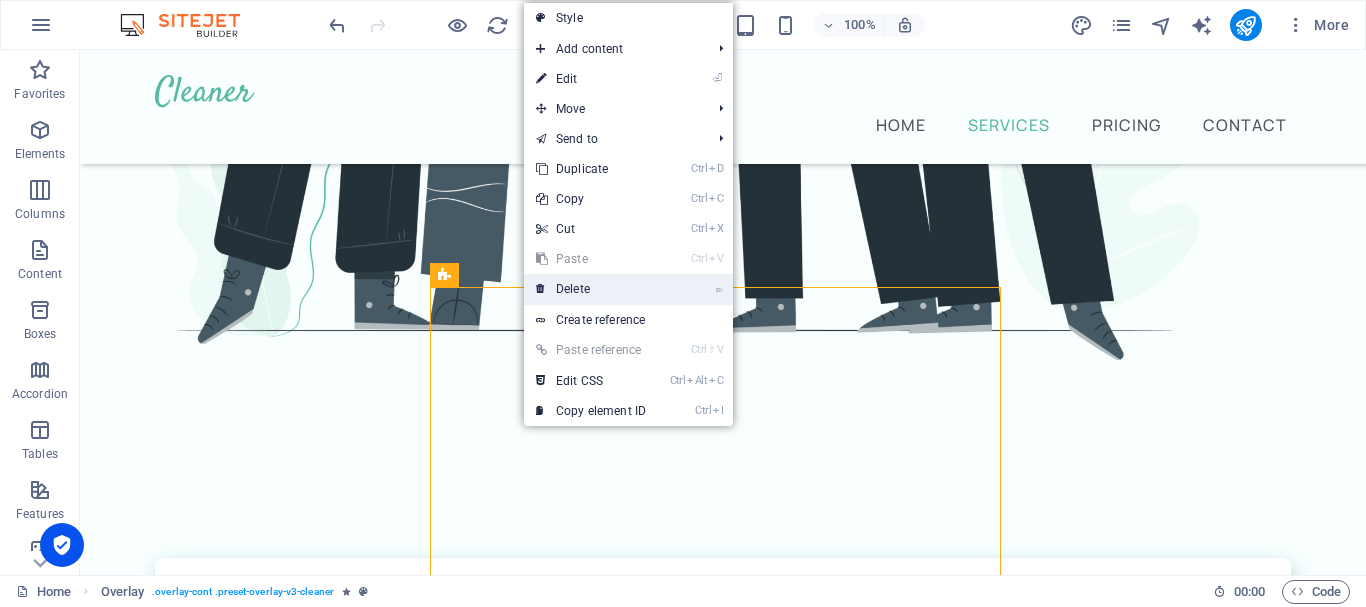 click on "⌦  Delete" at bounding box center [591, 289] 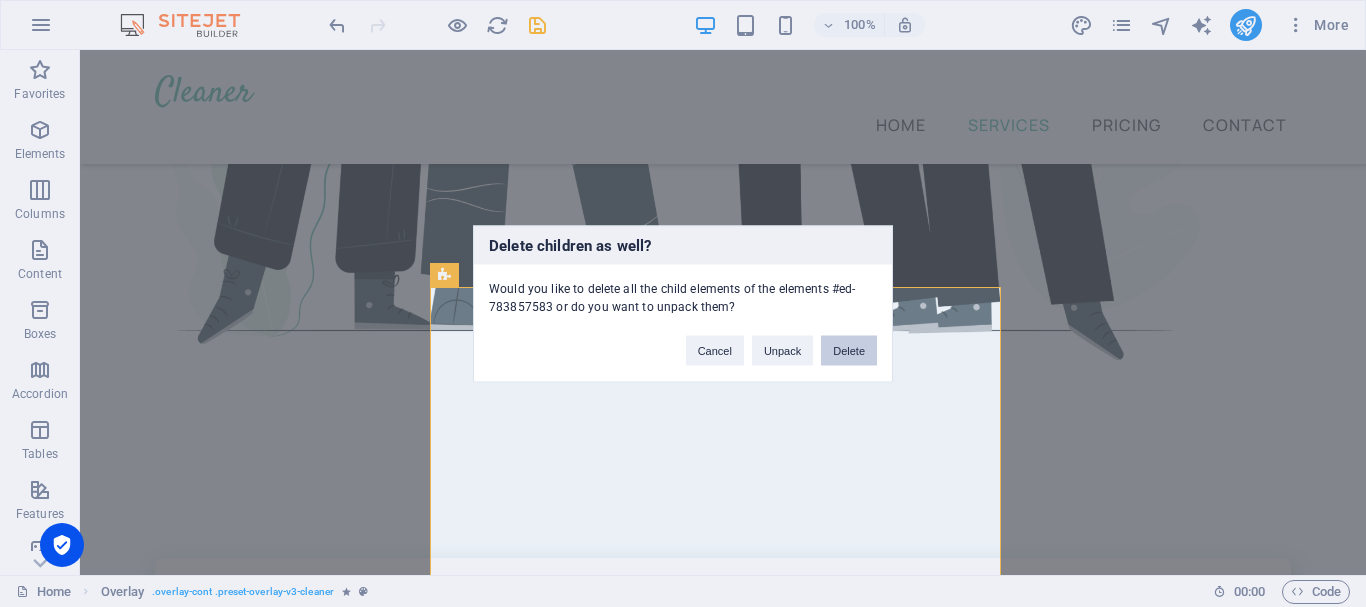 click on "Delete" at bounding box center (849, 350) 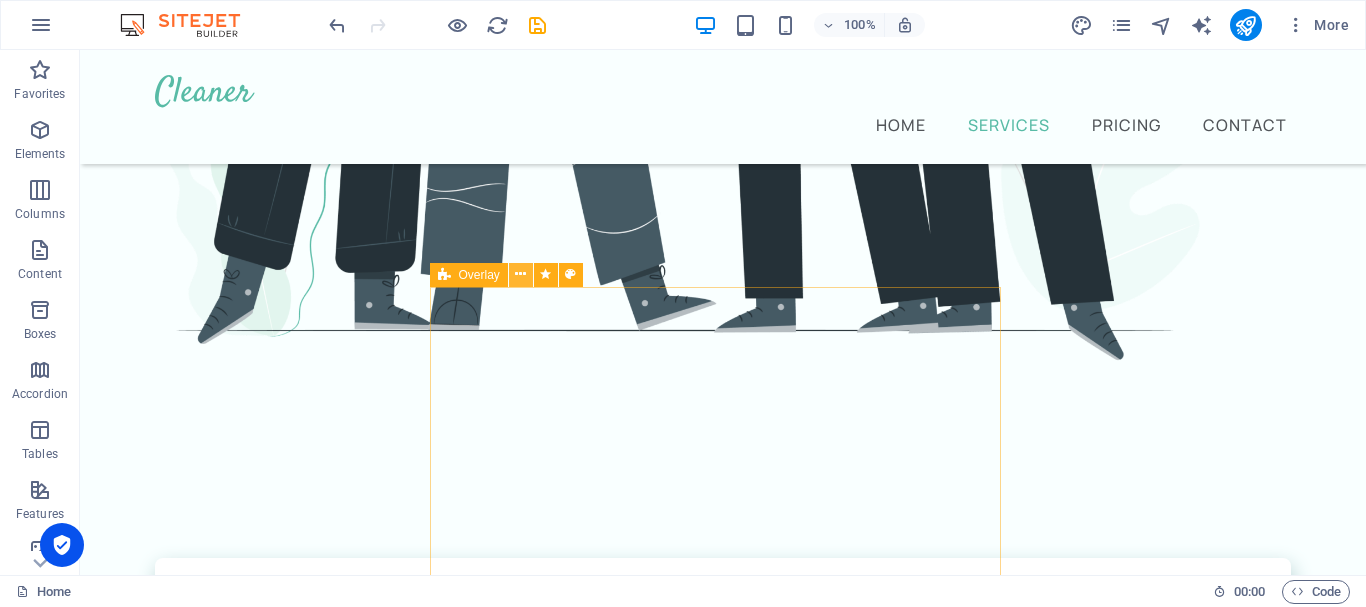 click at bounding box center [520, 274] 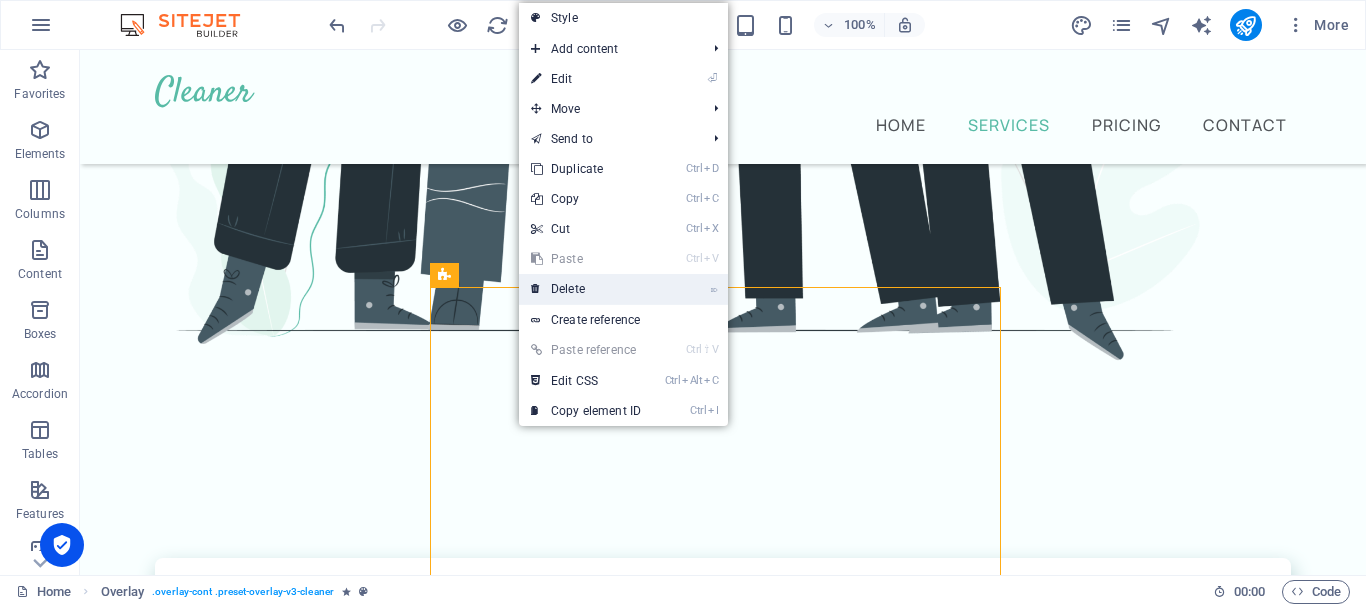 click on "⌦  Delete" at bounding box center [586, 289] 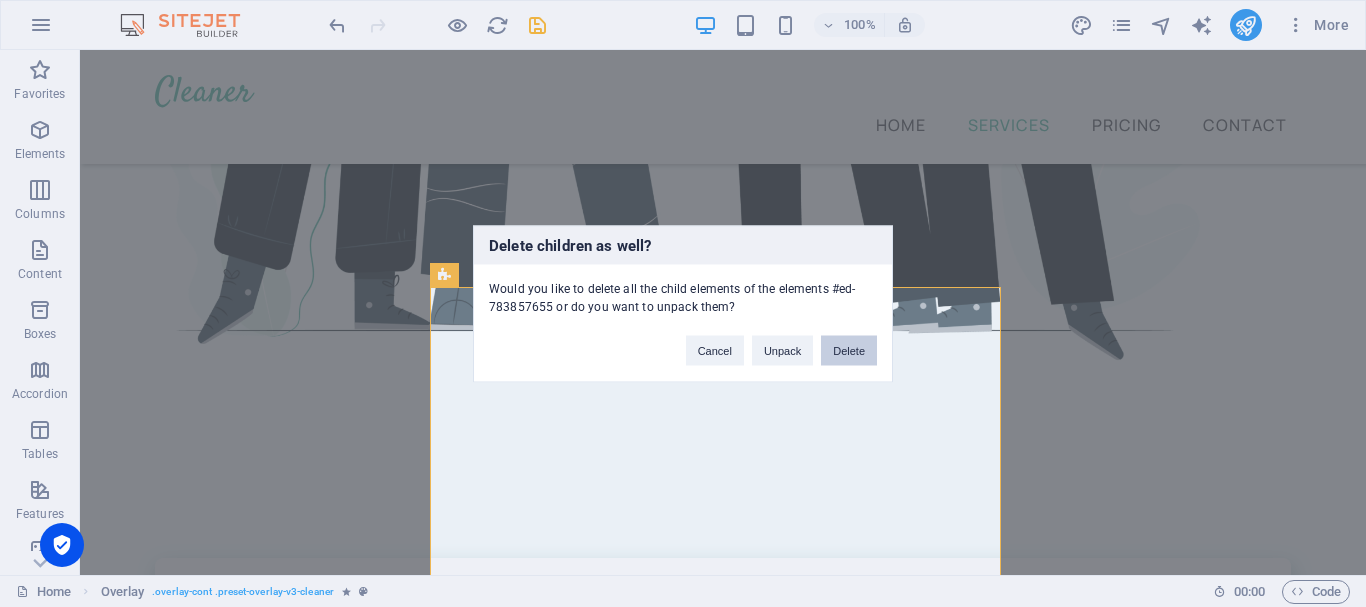 click on "Delete" at bounding box center [849, 350] 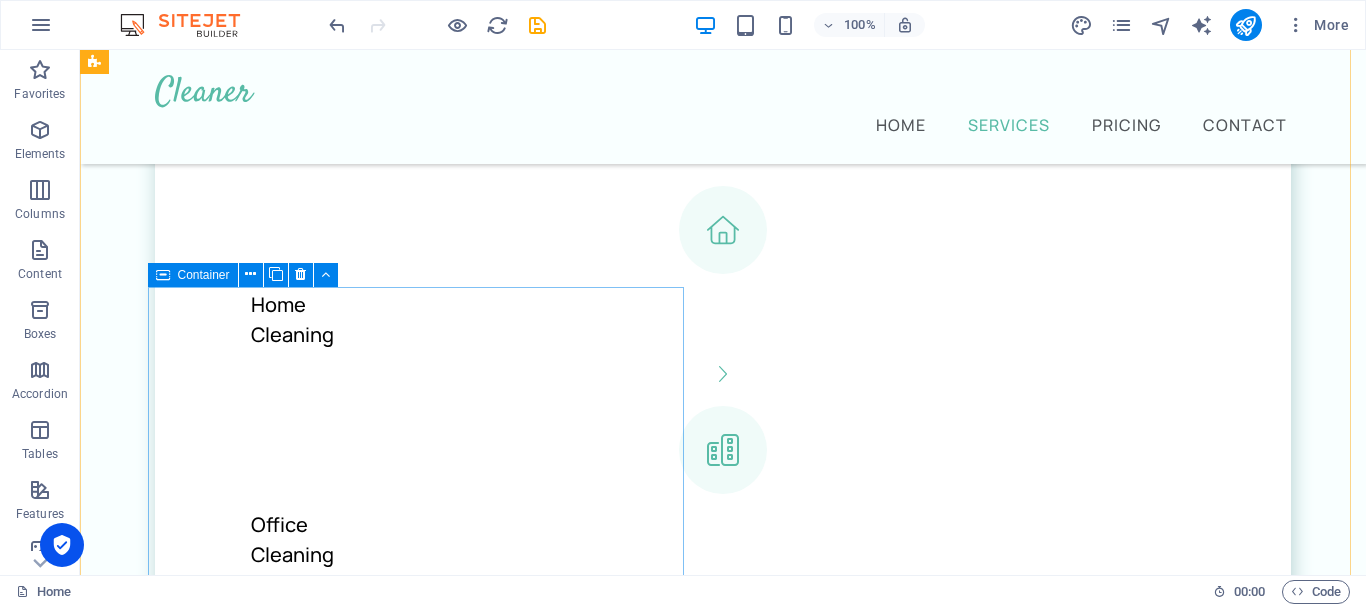 scroll, scrollTop: 1877, scrollLeft: 0, axis: vertical 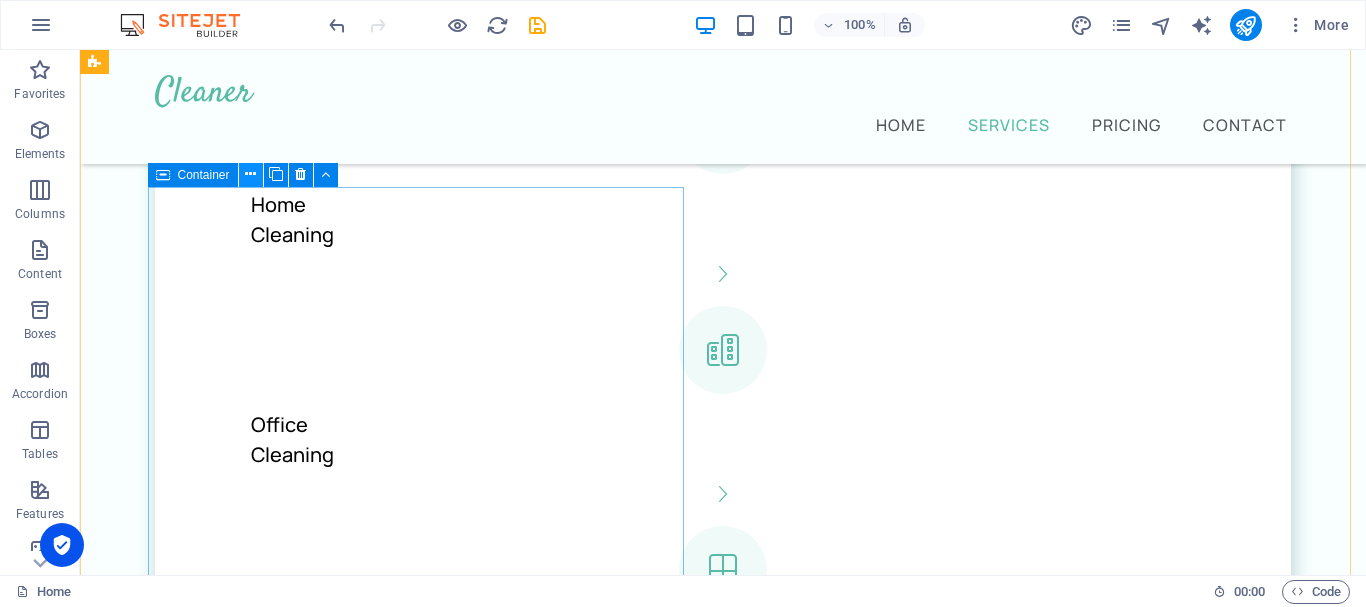 click at bounding box center [250, 174] 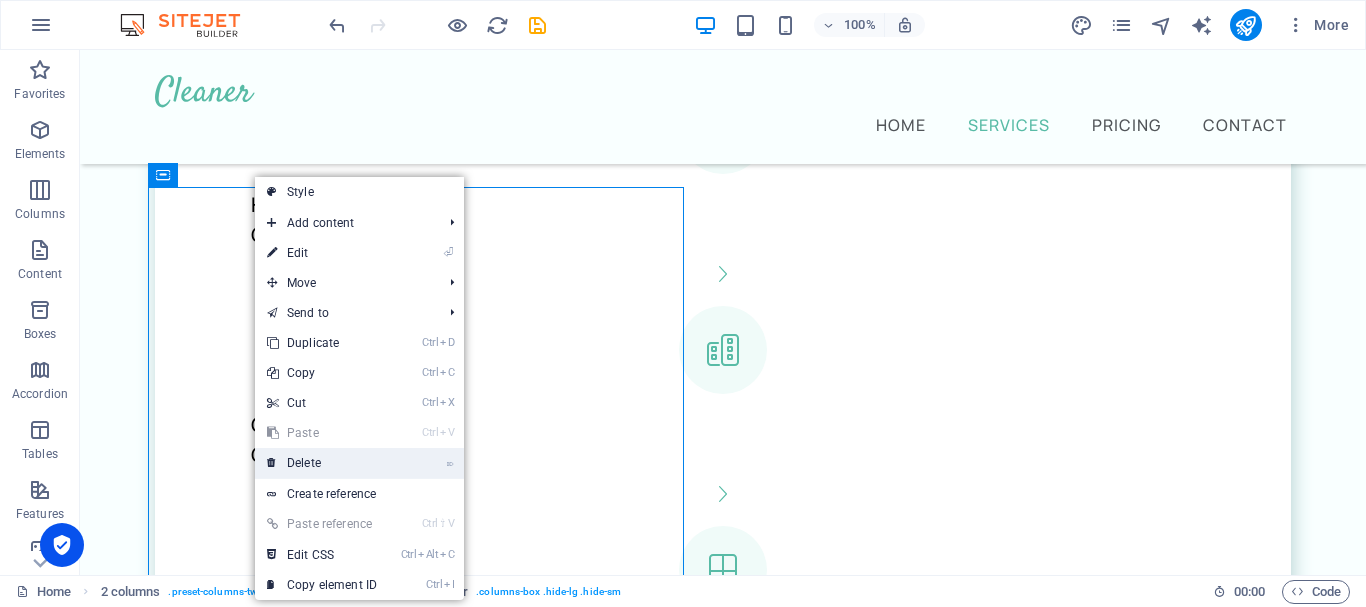 click on "⌦  Delete" at bounding box center [322, 463] 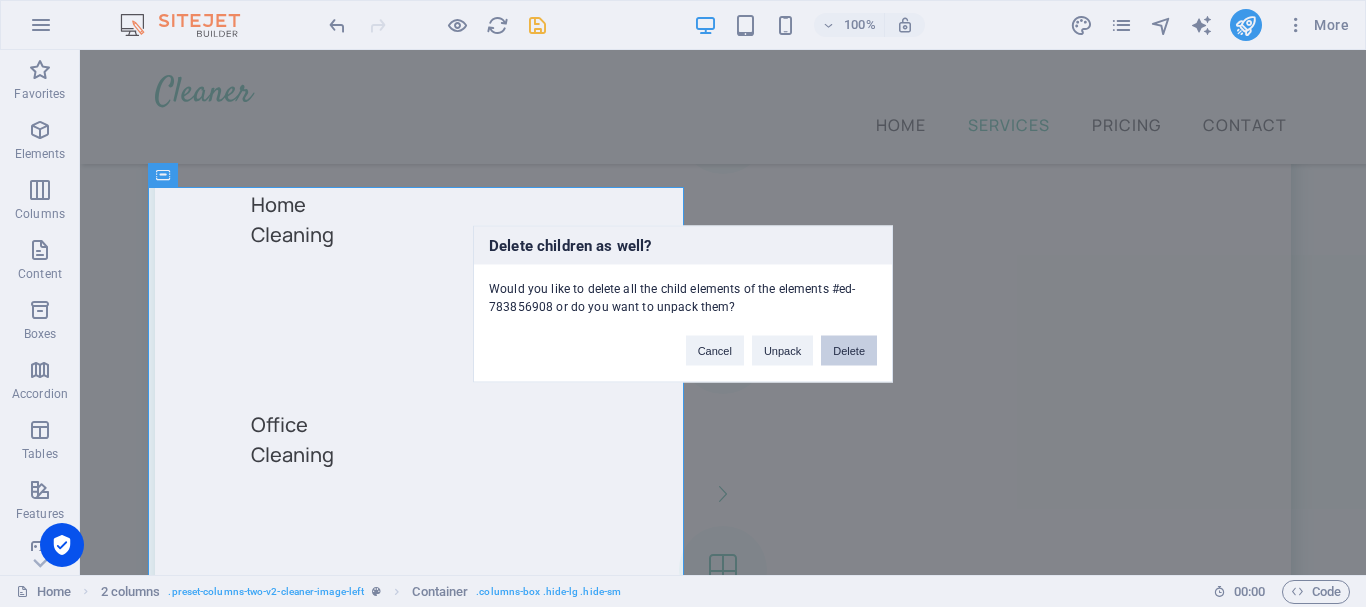click on "Delete" at bounding box center (849, 350) 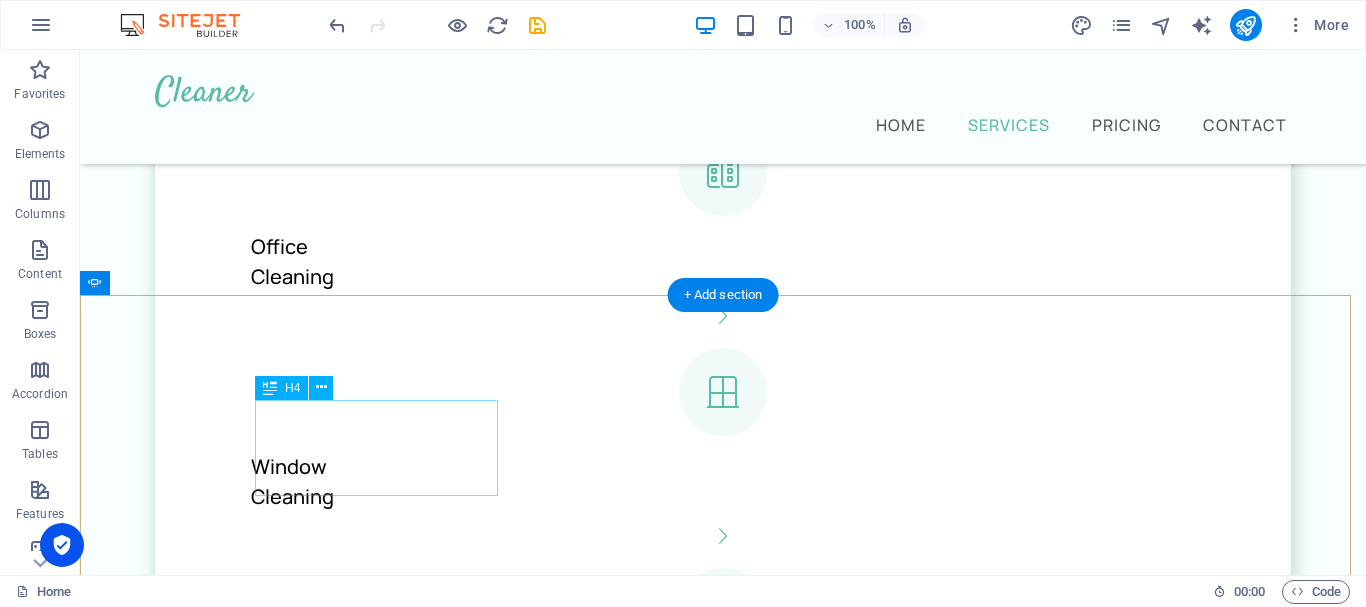 scroll, scrollTop: 2077, scrollLeft: 0, axis: vertical 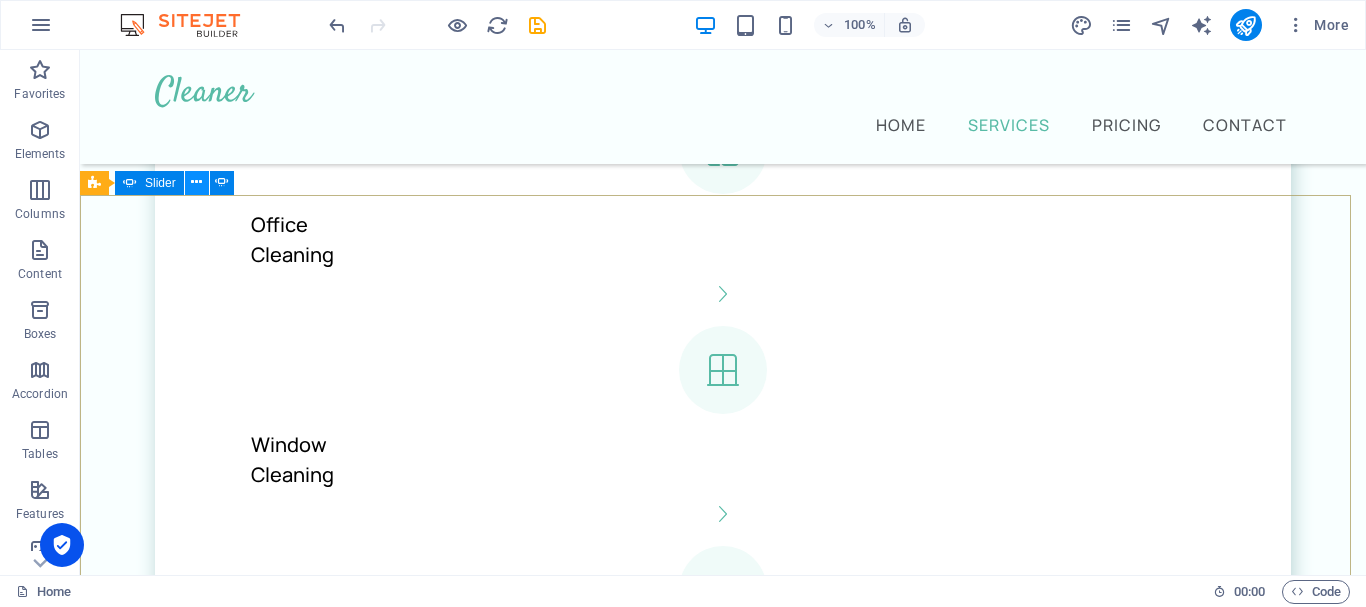 click at bounding box center (196, 182) 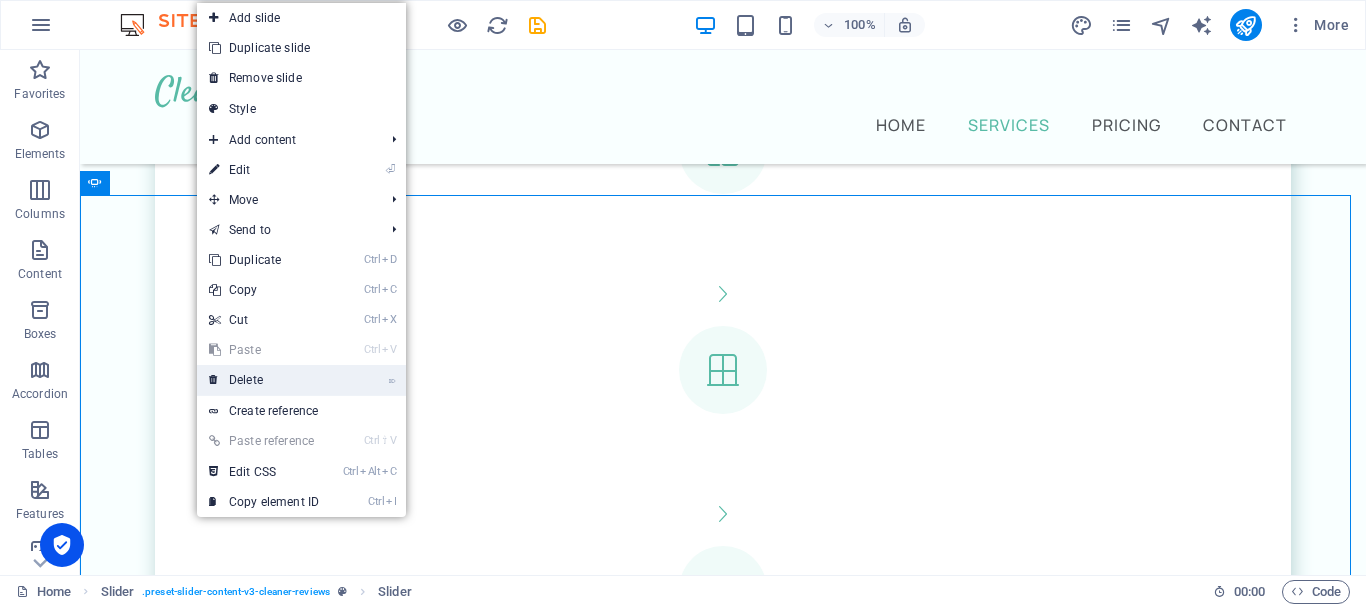 click on "⌦  Delete" at bounding box center [264, 380] 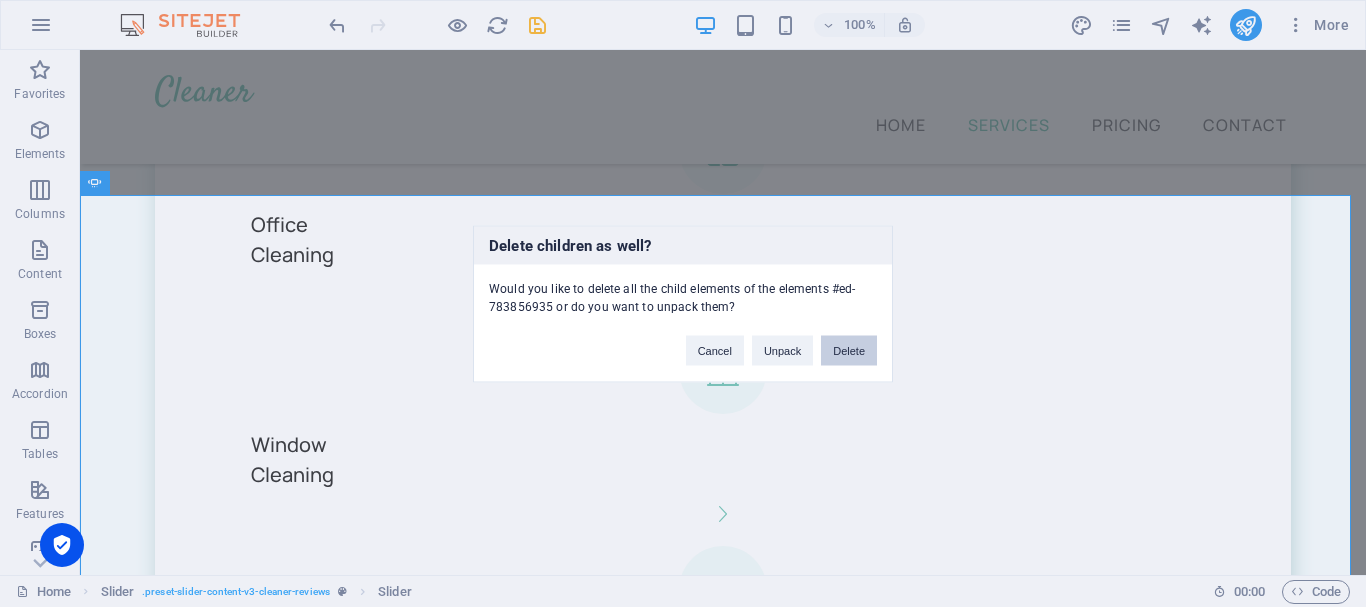 click on "Delete" at bounding box center [849, 350] 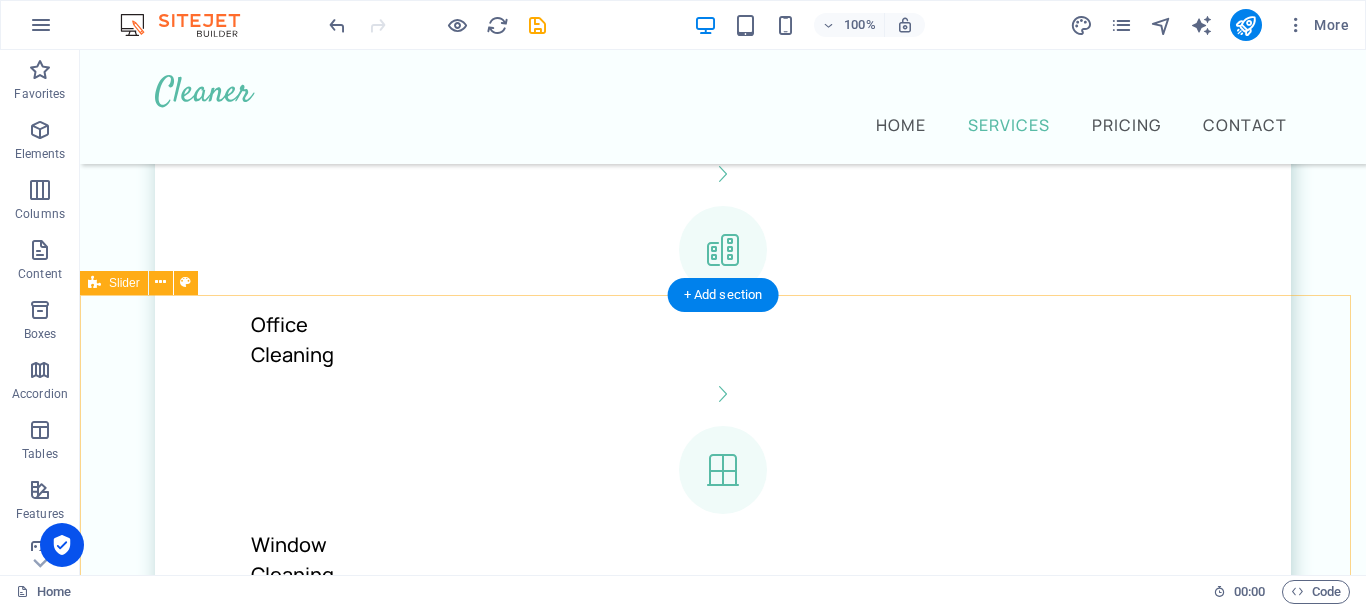 scroll, scrollTop: 1877, scrollLeft: 0, axis: vertical 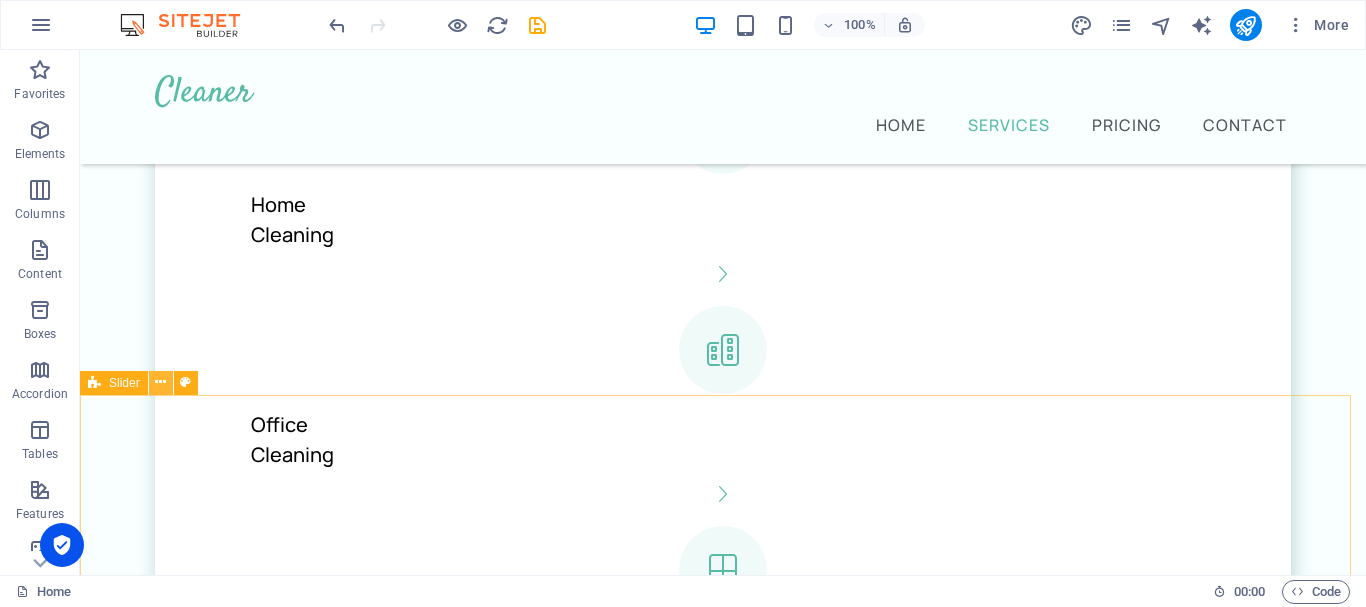 click at bounding box center [160, 382] 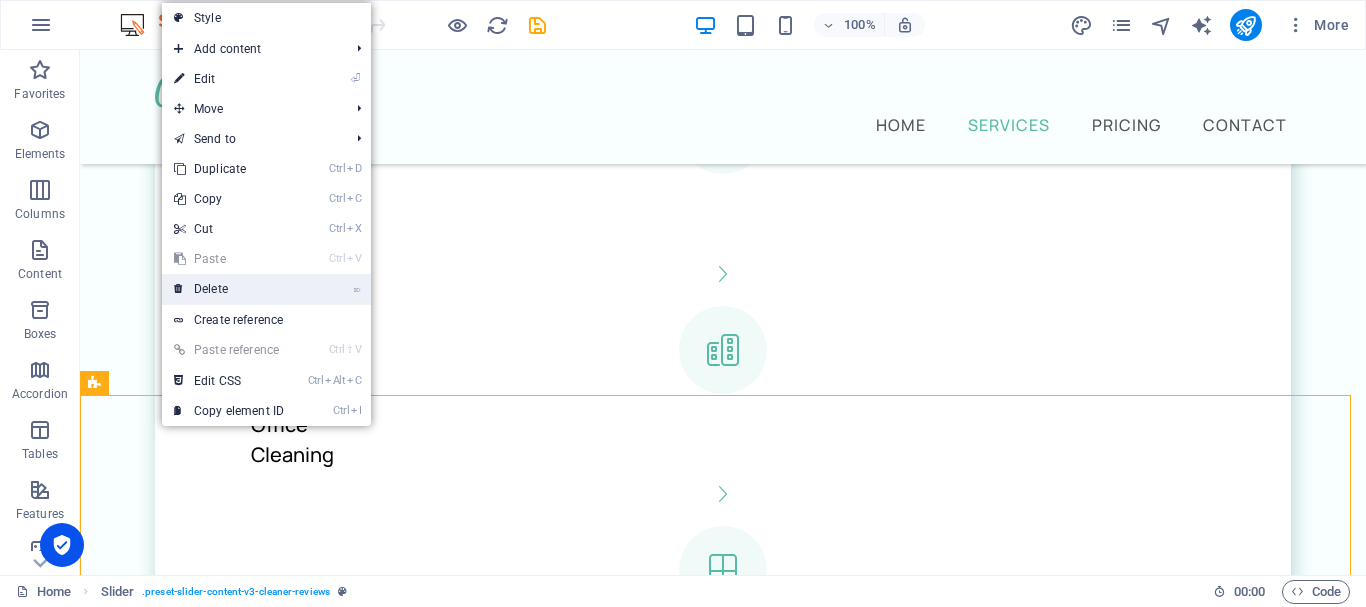 drag, startPoint x: 218, startPoint y: 293, endPoint x: 167, endPoint y: 262, distance: 59.682495 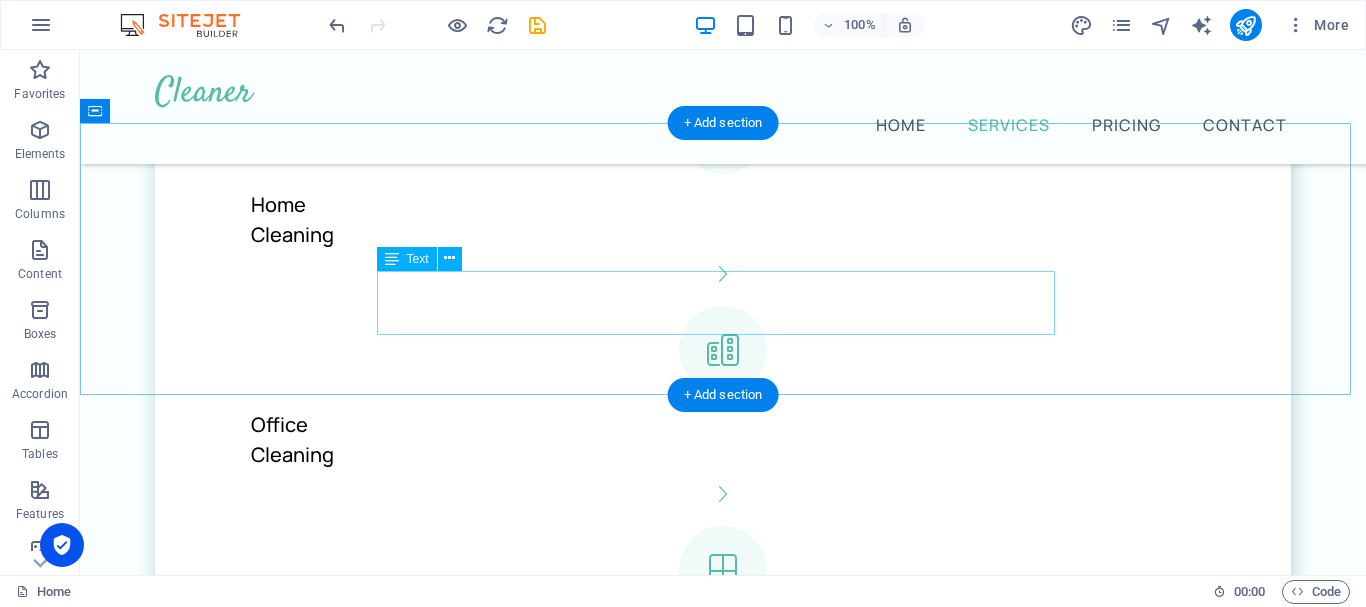 click on "Don’t take our word for it - Have a look at the feedback from our happy customers from over 5 years of service." at bounding box center [723, 2608] 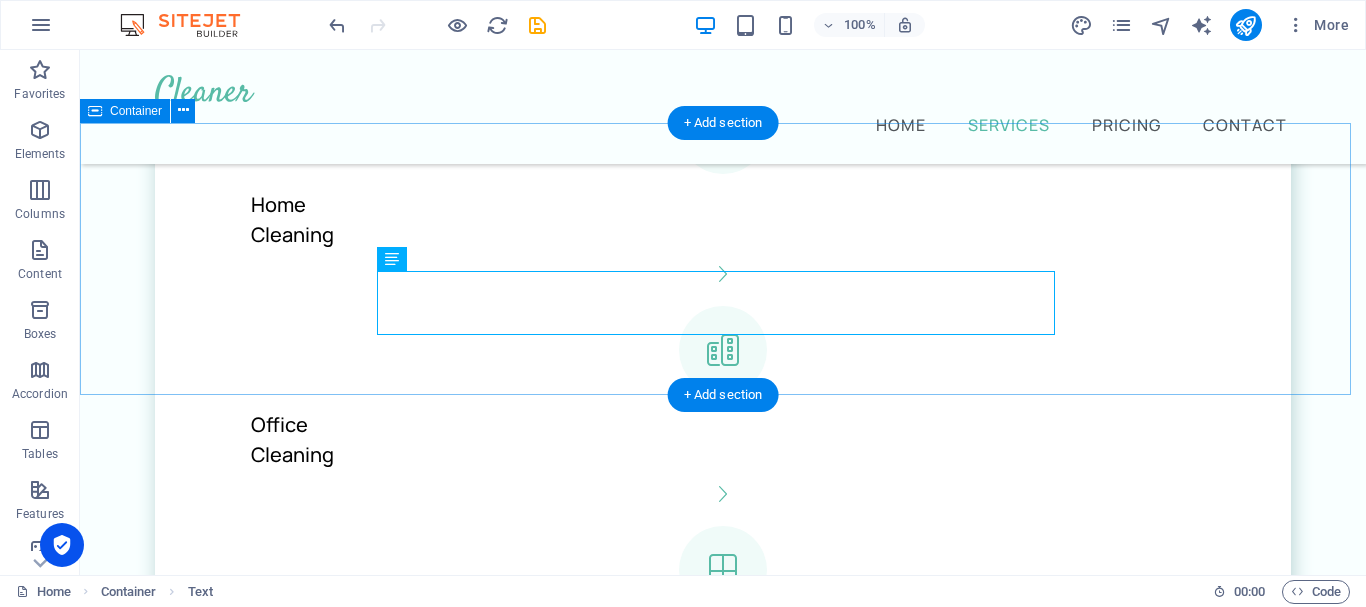 click on "What our customers are saying Don’t take our word for it - Have a look at the feedback from our happy customers from over 5 years of service." at bounding box center (723, 2564) 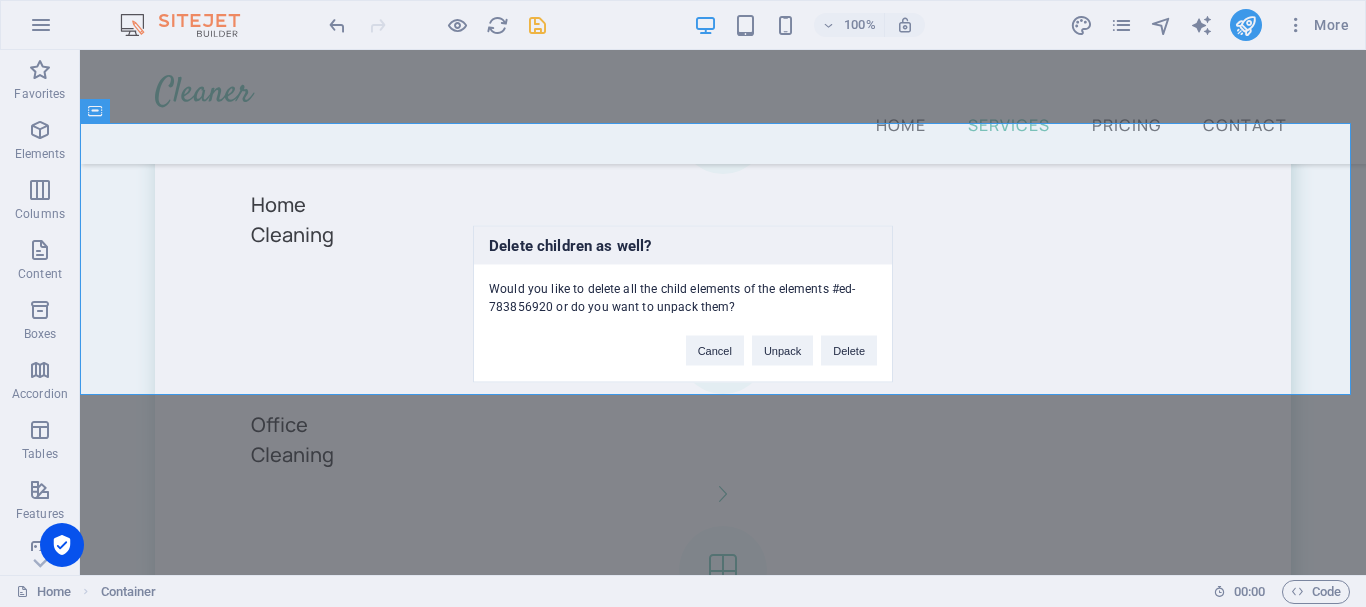 type 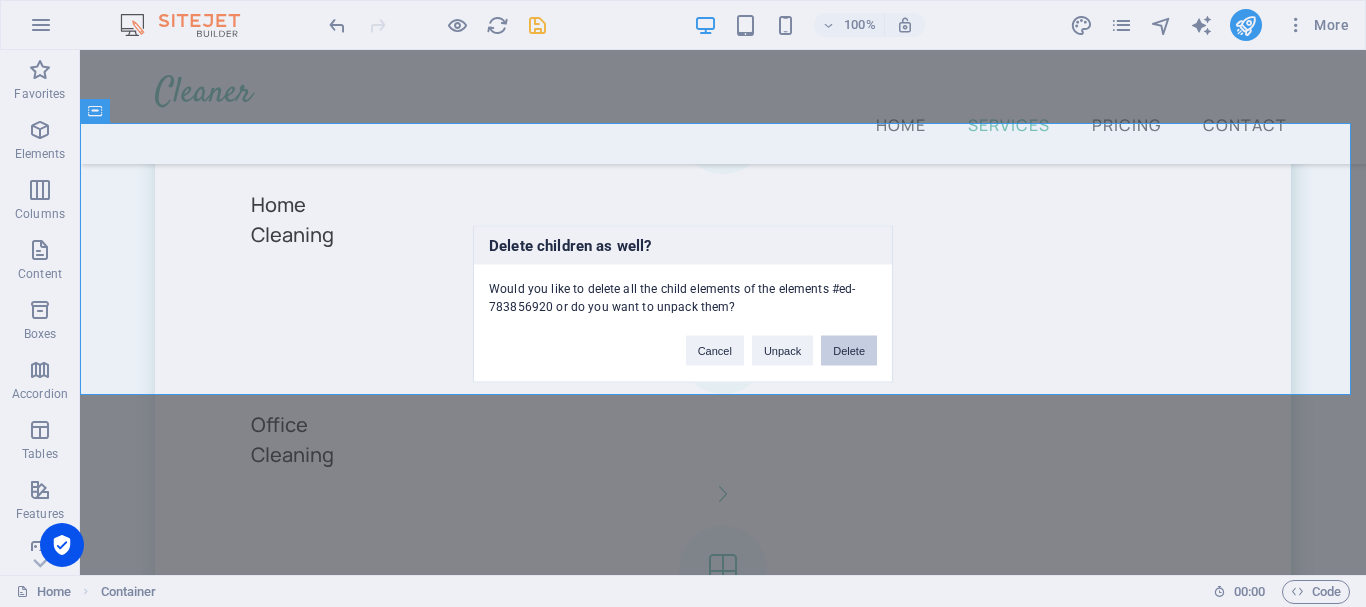 click on "Delete" at bounding box center [849, 350] 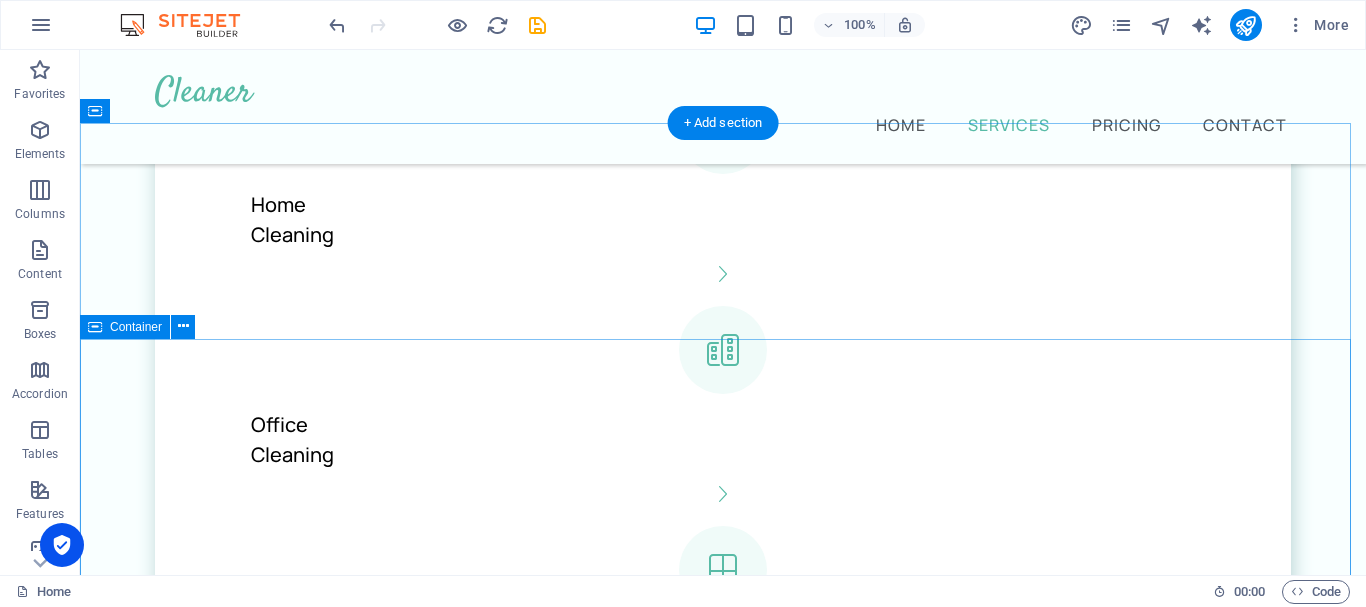 click on "Weekly Service $99       Full Service        Timely Schedule BOOK NOW Monthly Service $199       Full Service        Flexible Schedule        Timely Service        Budget Friendly BOOK NOW Yearly Service $299       Full Service        Timely Schedule        Budget Friendly BOOK NOW" at bounding box center (723, 6820) 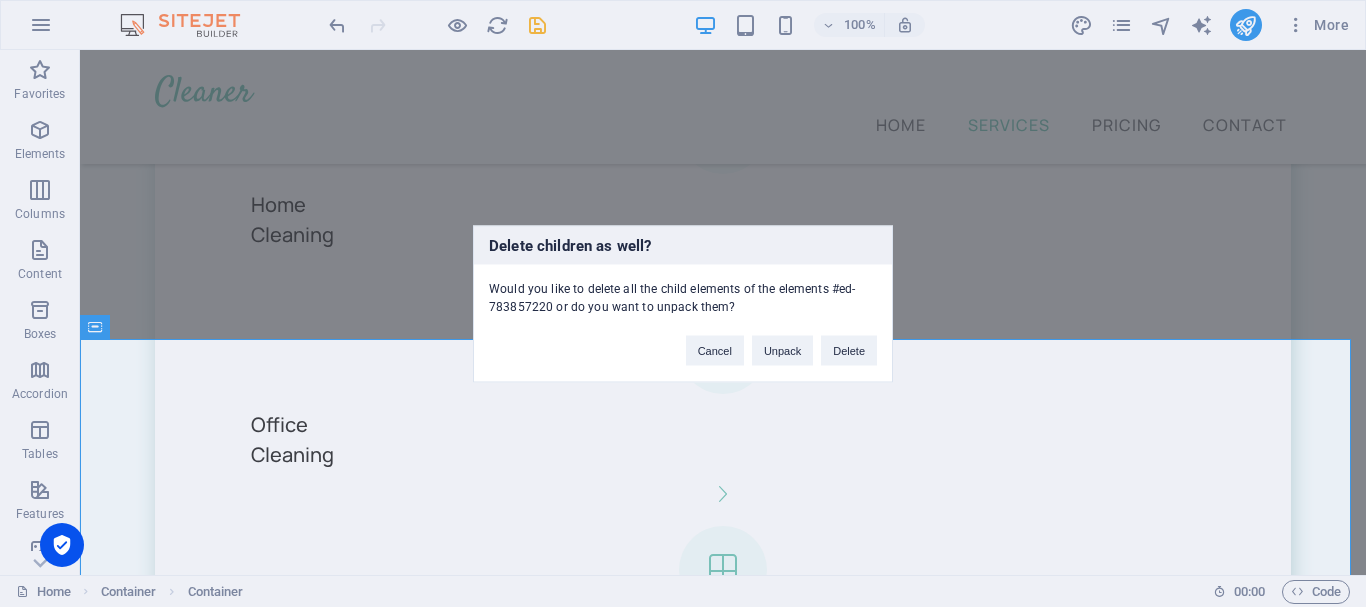 type 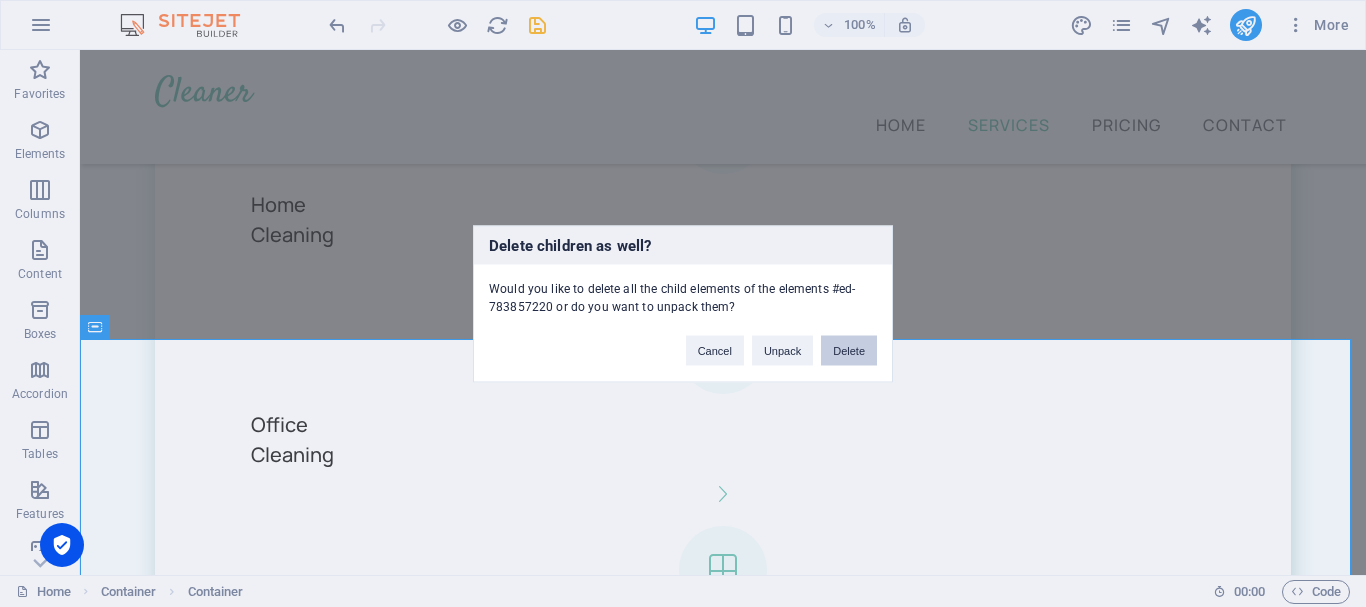 click on "Delete" at bounding box center [849, 350] 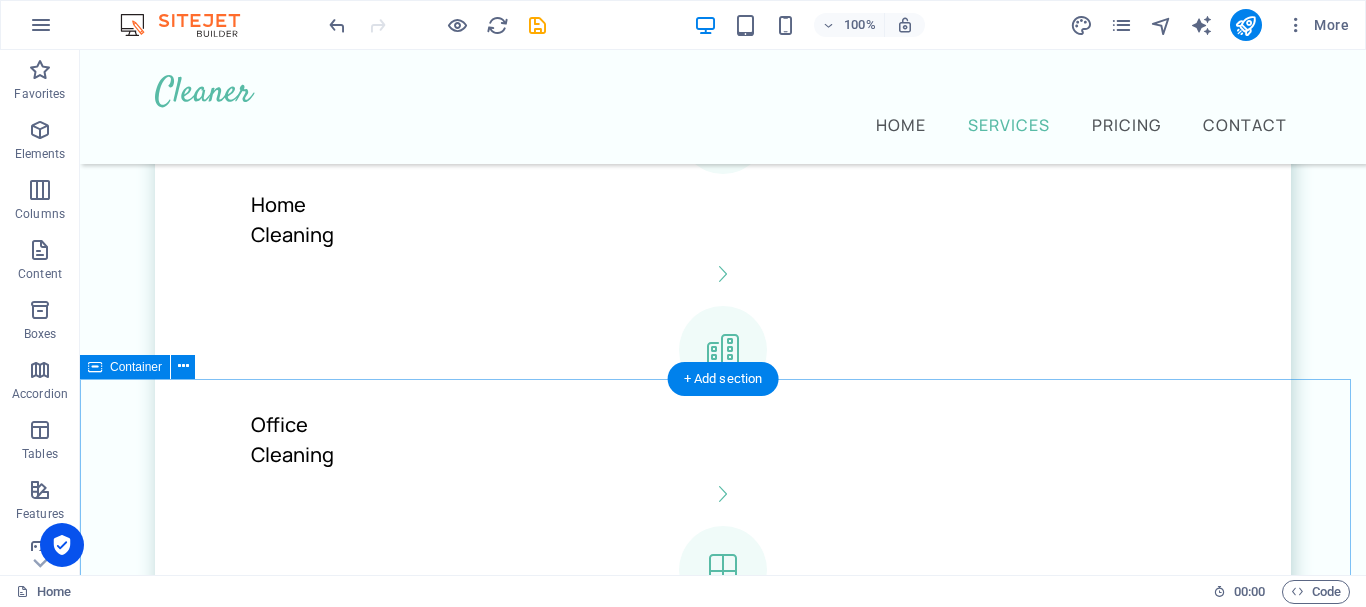 click on "We uphold the highest values Neque tellus egestas turpis adipiscing feugiat. Placerat molestie id mollis tincidunt tortor montes. Effectiveness Eu a arcu in eu tellus vivamus fringilla mus nunc risus quis. Timeliness Eu a arcu in eu tellus vivamus fringilla mus nunc risus quis. Trust Eu a arcu in eu tellus vivamus fringilla mus nunc risus quis." at bounding box center [723, 3333] 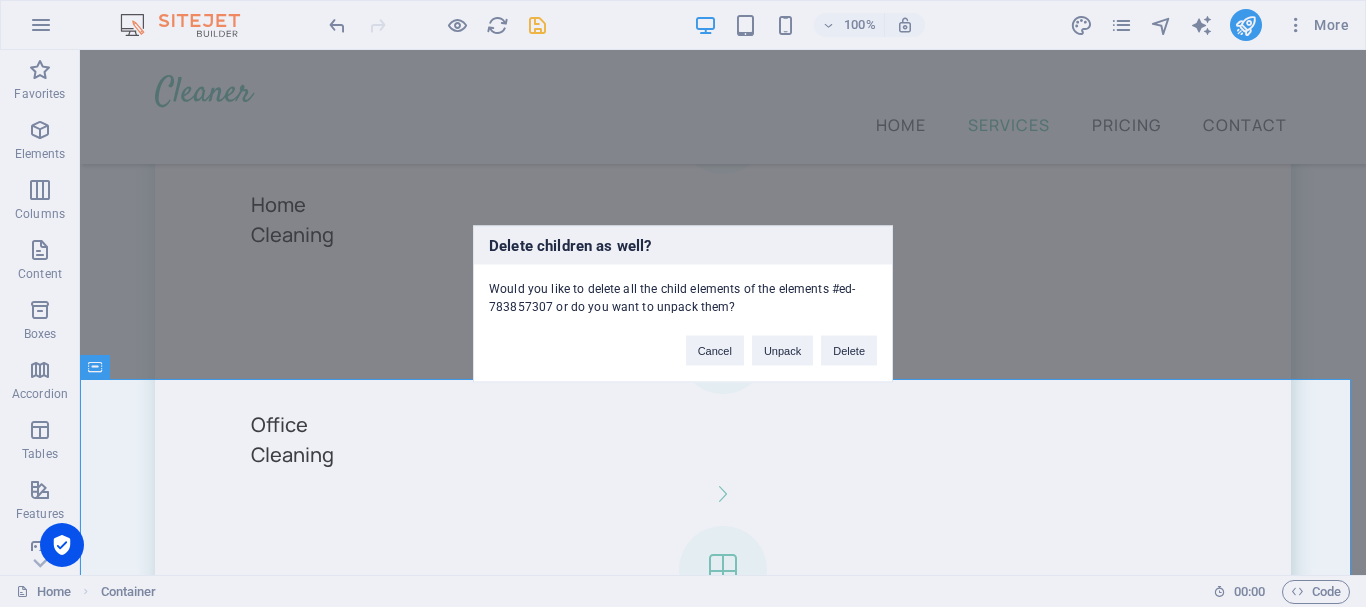 type 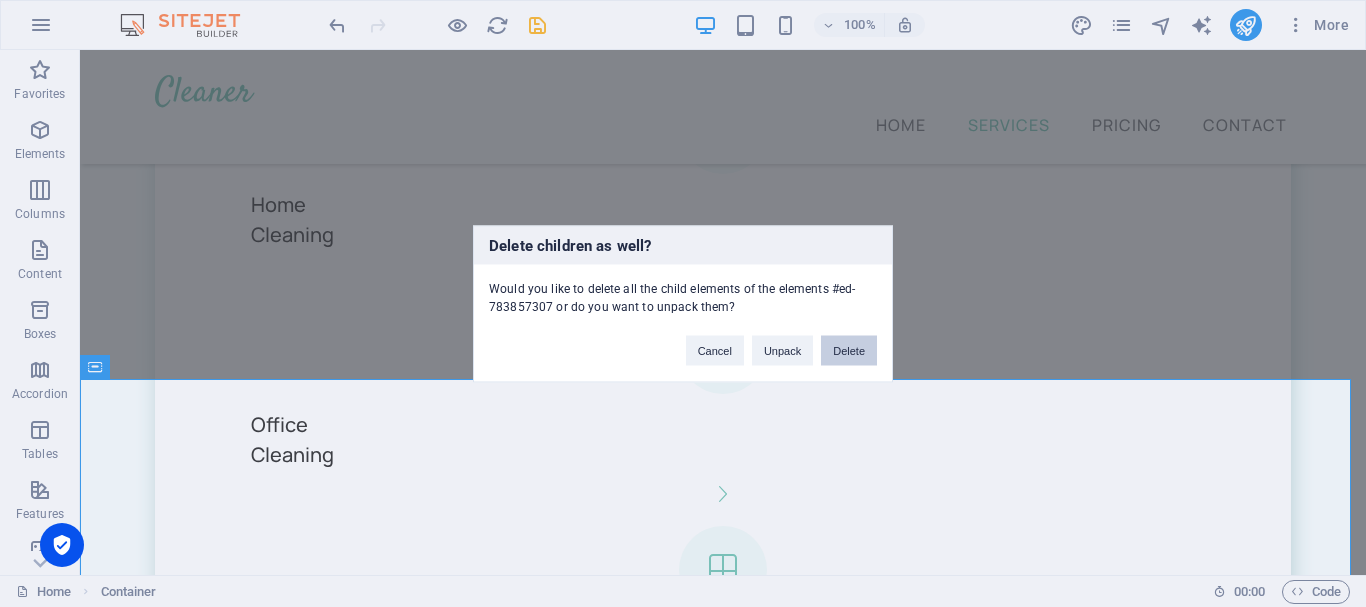 click on "Delete" at bounding box center (849, 350) 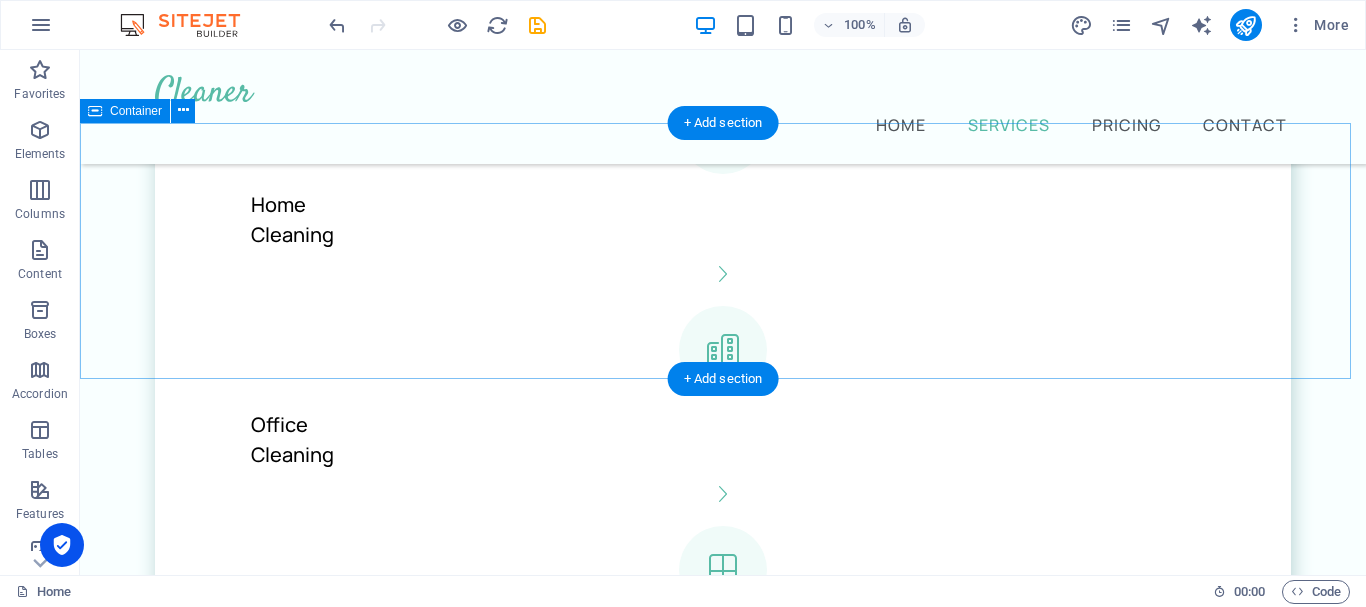 click on "Take a look at our pricing Neque tellus egestas turpis adipiscing feugiat. Placerat molestie id mollis tincidunt tortor montes." at bounding box center (723, 2556) 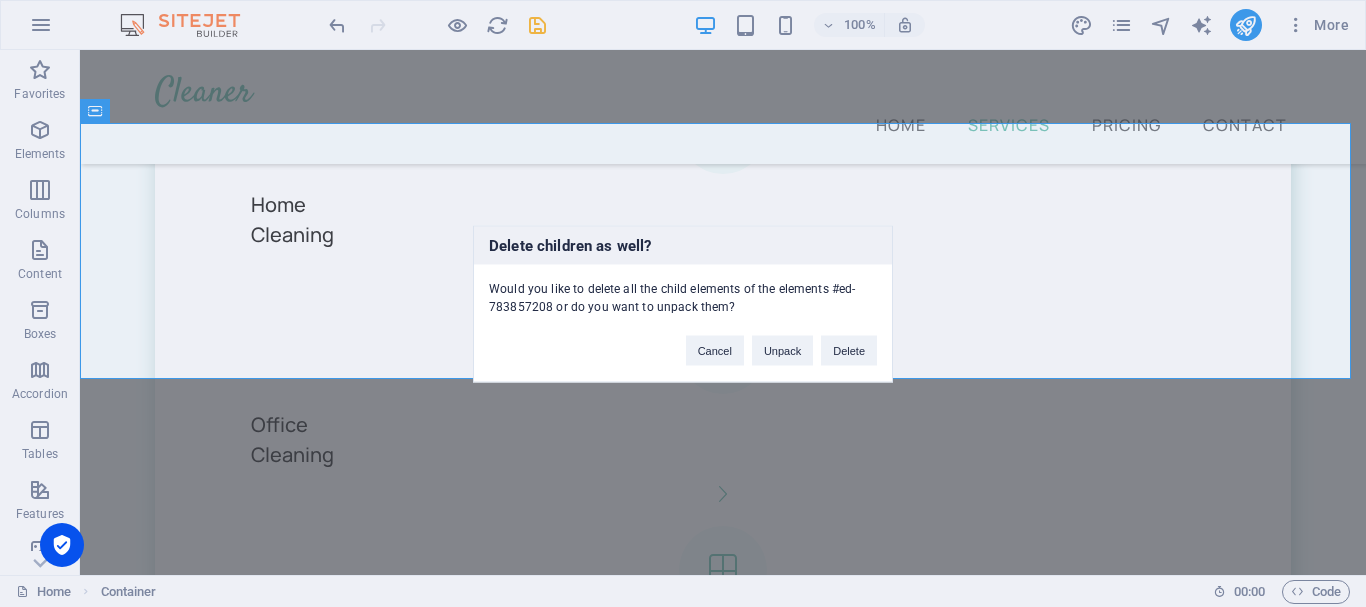 type 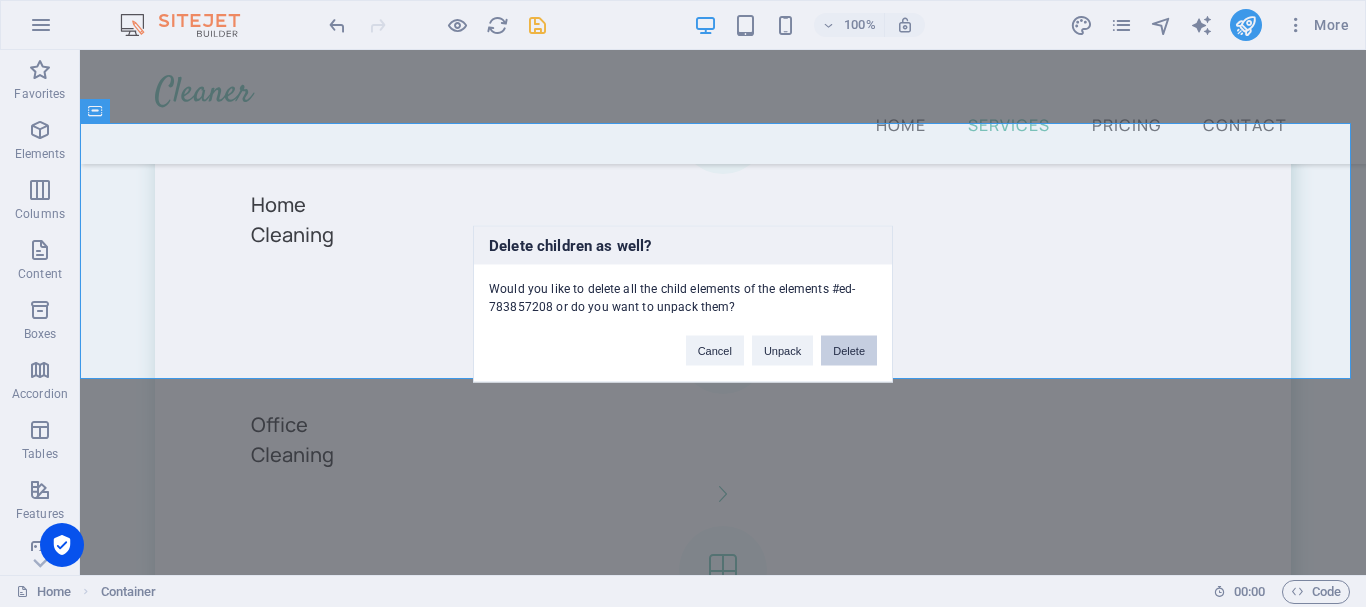 click on "Delete" at bounding box center (849, 350) 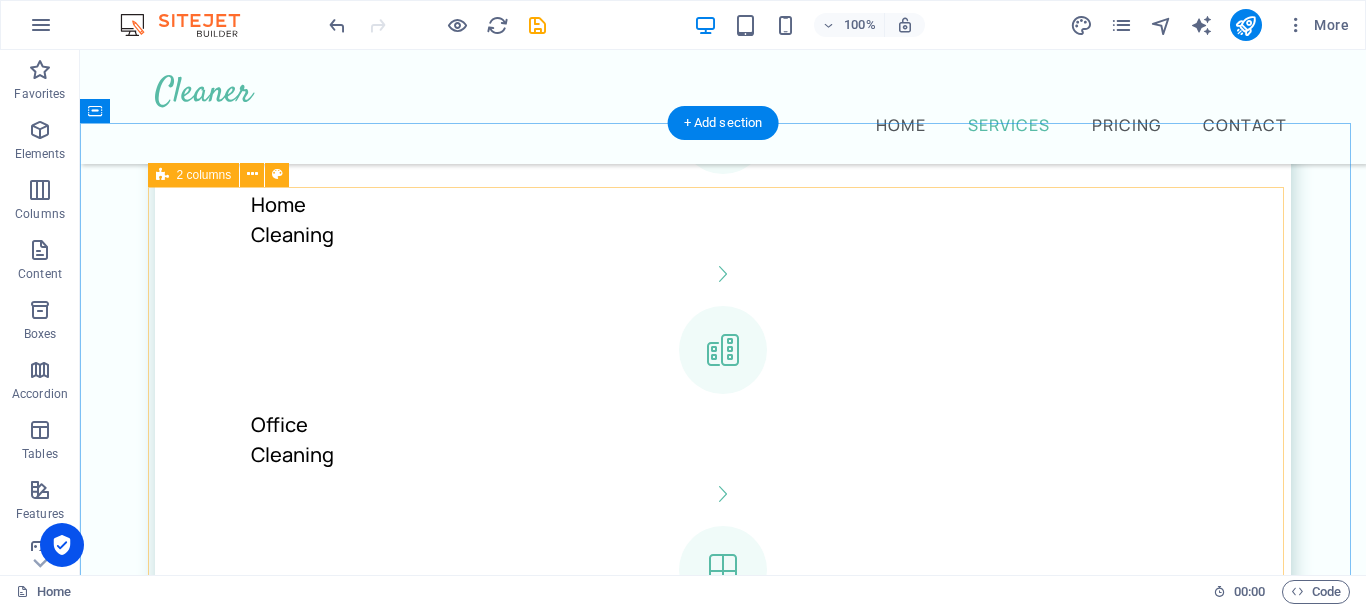 click on "Get in touch today! Lorem ipsum dolor sit amet consectetur. Adipiscing nulla orci sit tristique a tristique in turpis. Integer varius mattis lectus tellus eleifend tristique risus sollicitudin sagittis pharetra ut massa mauris. Viverra diam lorem aliquet. Full name Email Message   I have read and understand the privacy policy. Unreadable? Regenerate Submit" at bounding box center (723, 3578) 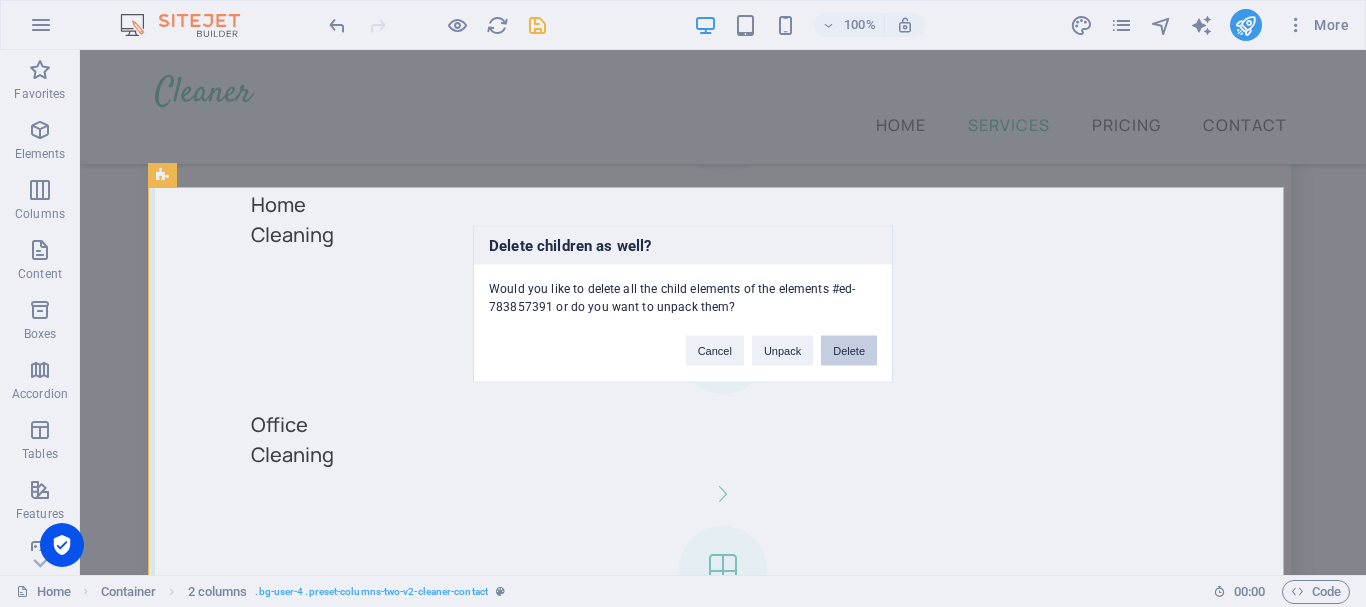 click on "Delete" at bounding box center (849, 350) 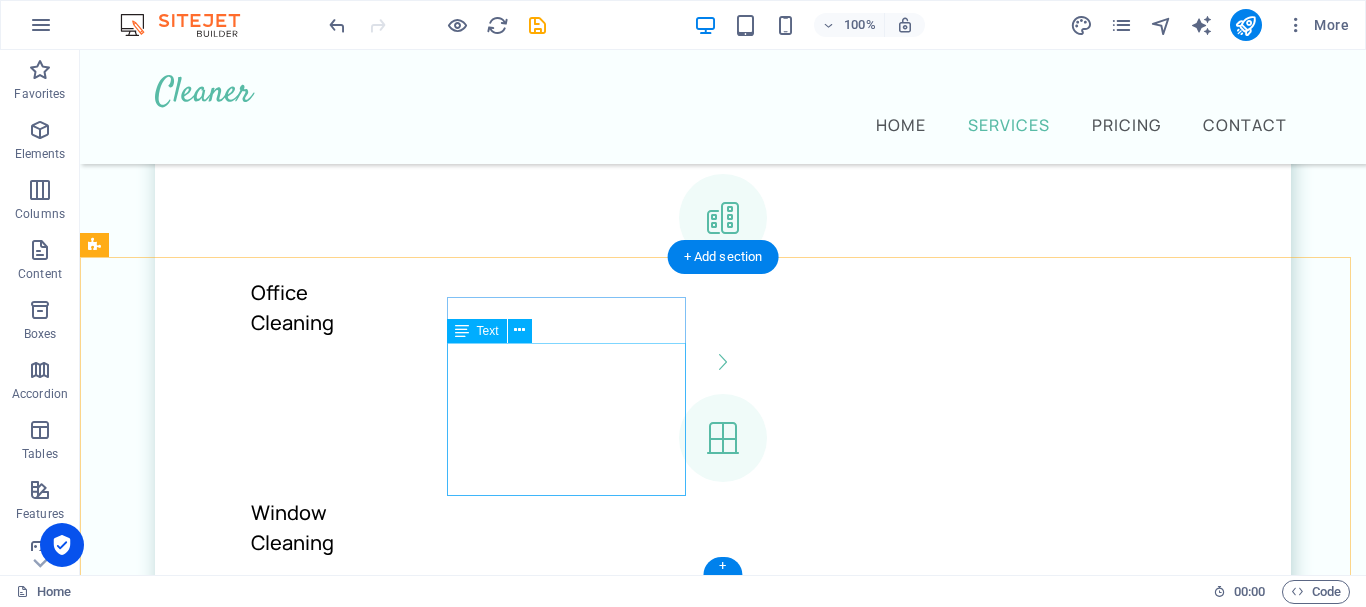 scroll, scrollTop: 2014, scrollLeft: 0, axis: vertical 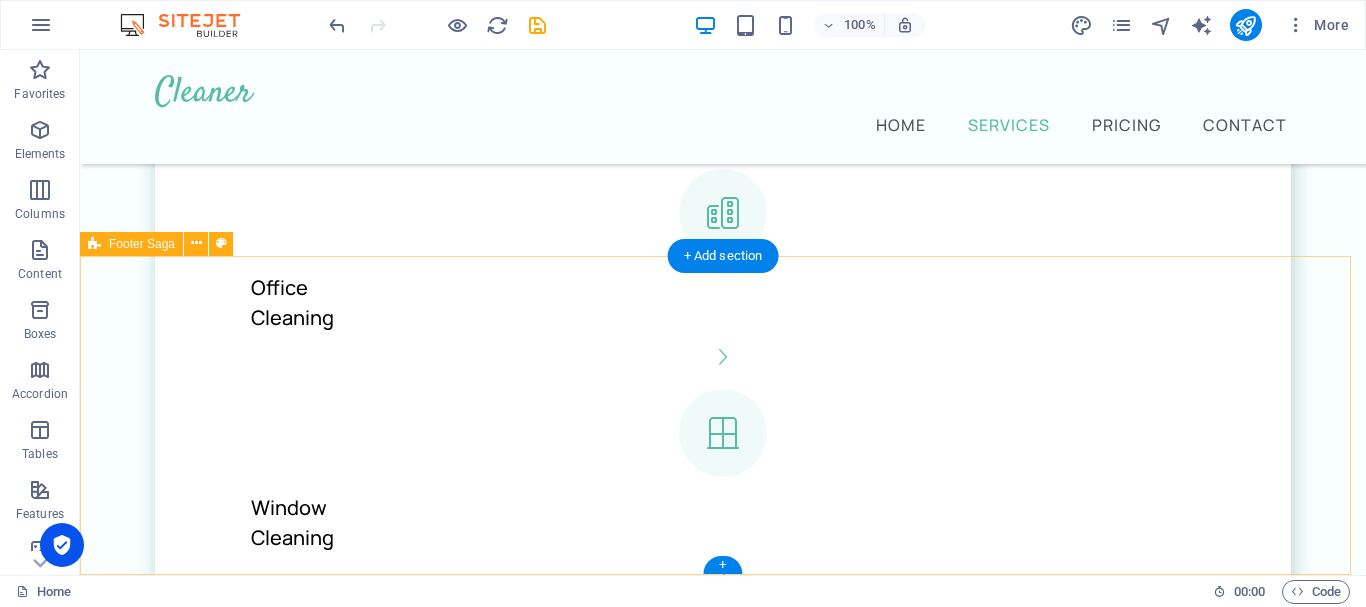 click on "Providing home cleaning  services for over five years Top Services Home Cleaning Commercial Cleaning Window Cleaning Carpet Cleaning Laundry Service Furniture Sanitizing Contact us +392 164 673 783 cleaner@example.com Office Street
Berlin
12345 Privacy Policy   Legal Notice All Rights Reserved" at bounding box center (723, 3074) 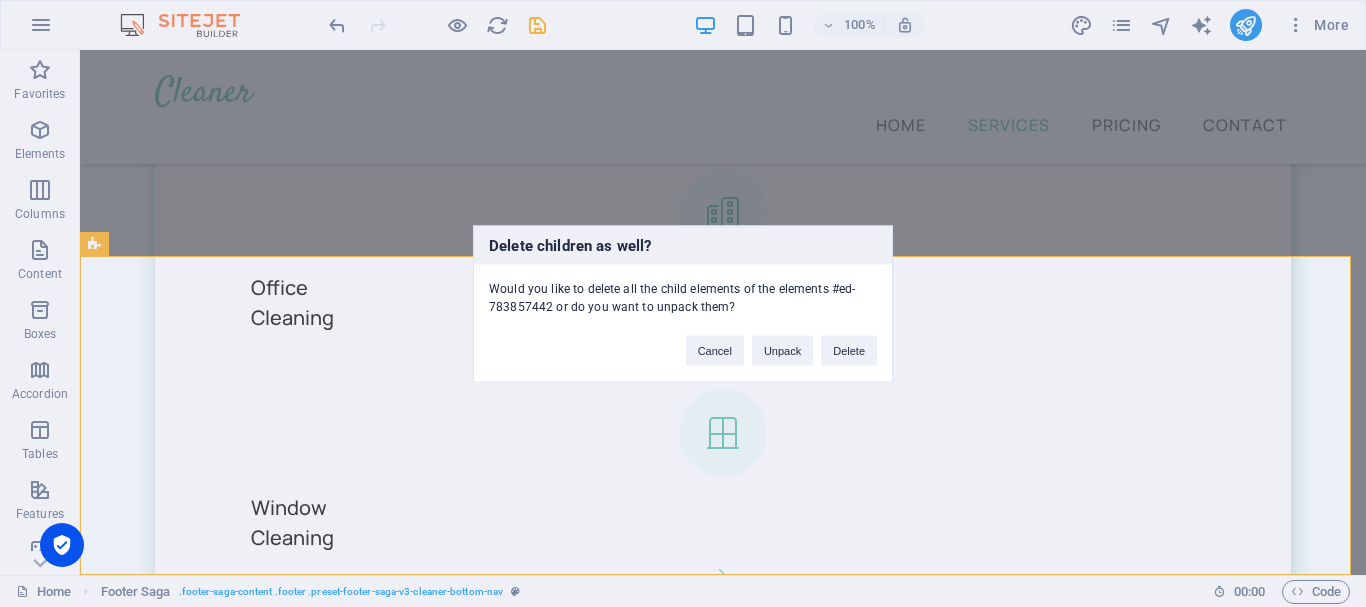 type 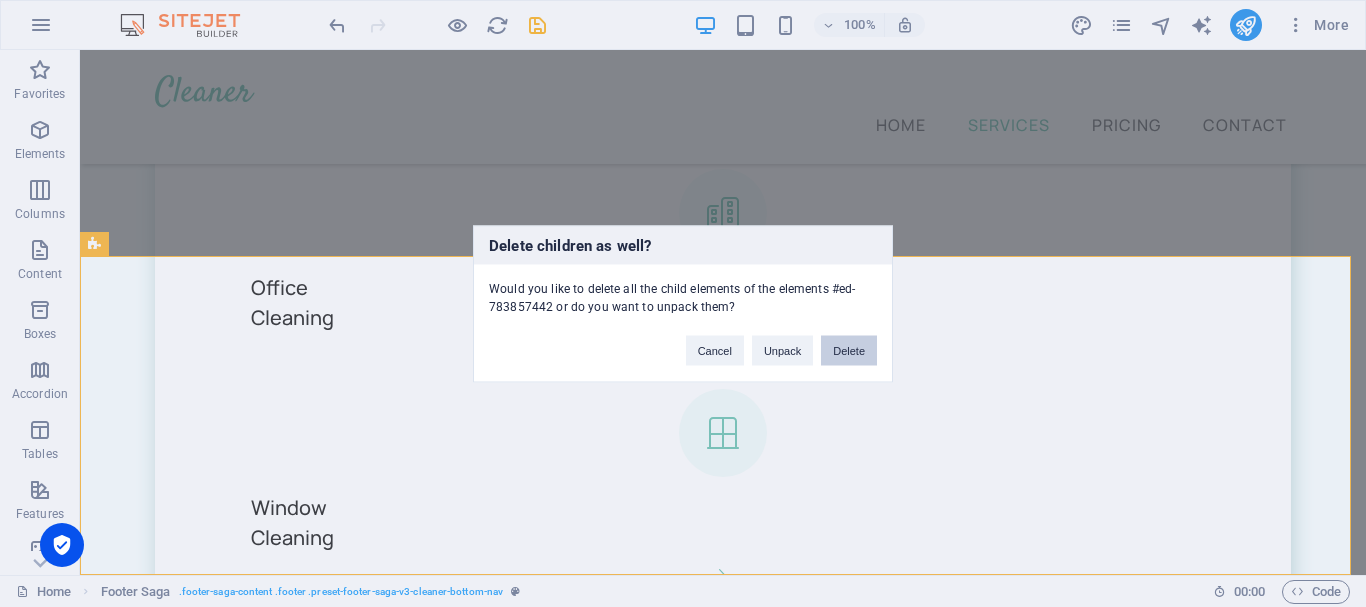 click on "Delete" at bounding box center (849, 350) 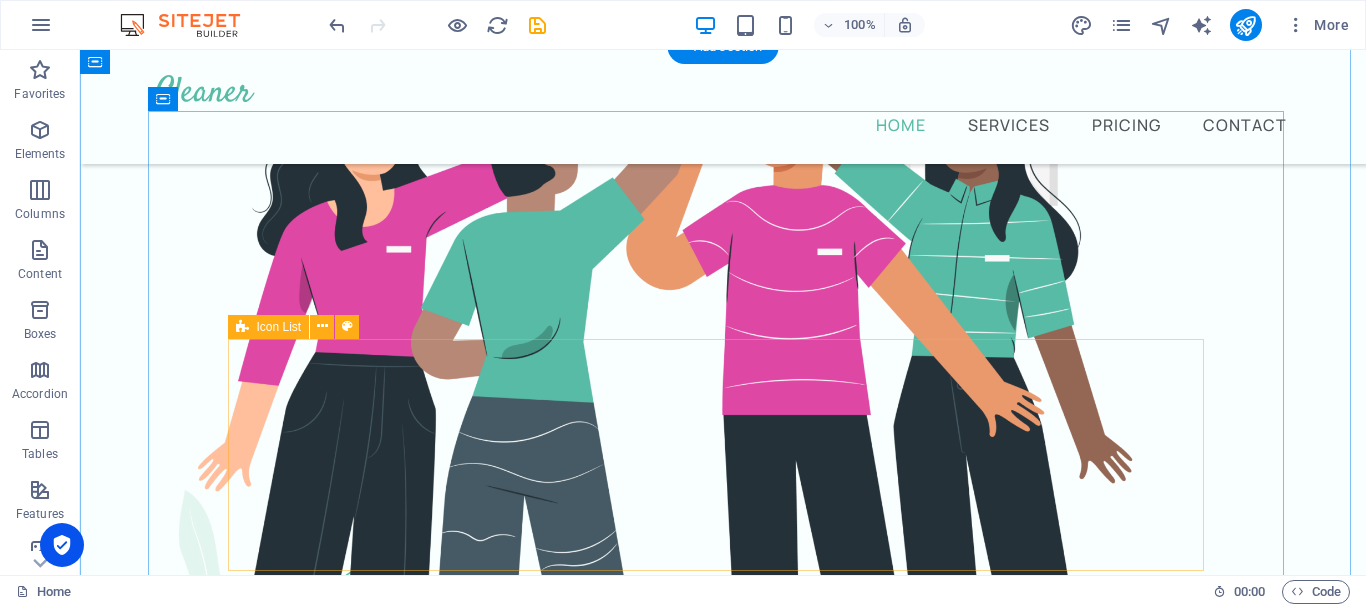 scroll, scrollTop: 595, scrollLeft: 0, axis: vertical 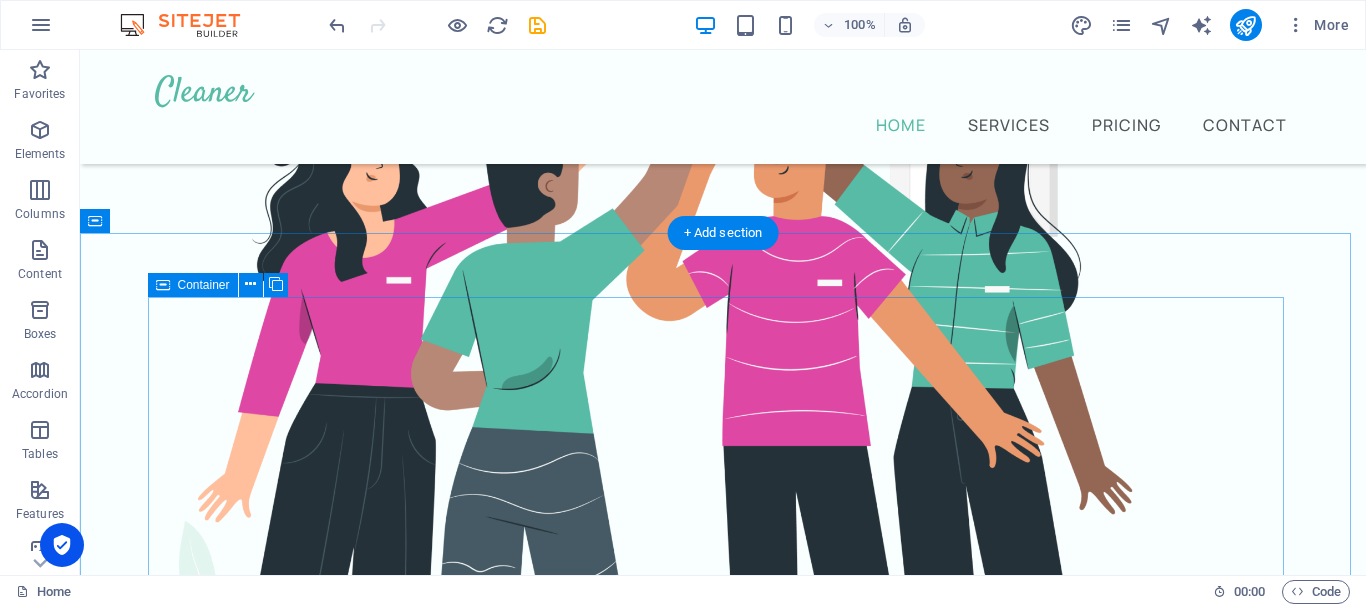 click on "Our professional services We offer several cleaning options you can choose from  Home Cleaning Office  Cleaning Window Cleaning Carpet  Cleaning Laundry  Service Furniture Sanitizing" at bounding box center [723, 1926] 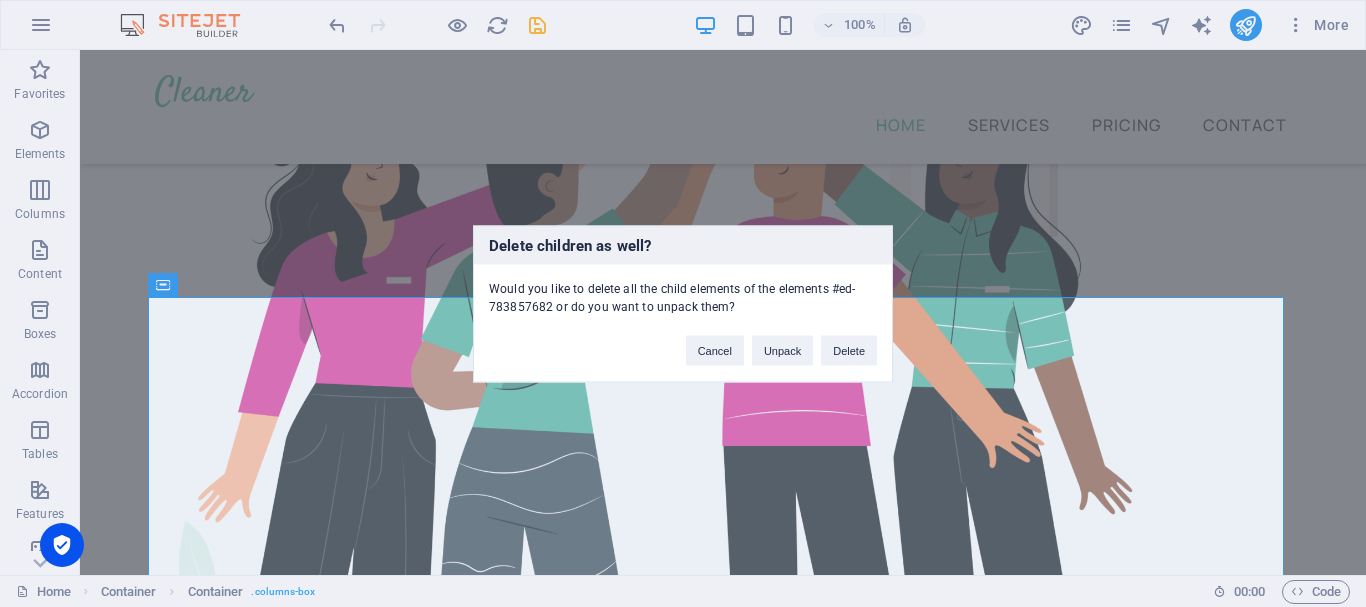 type 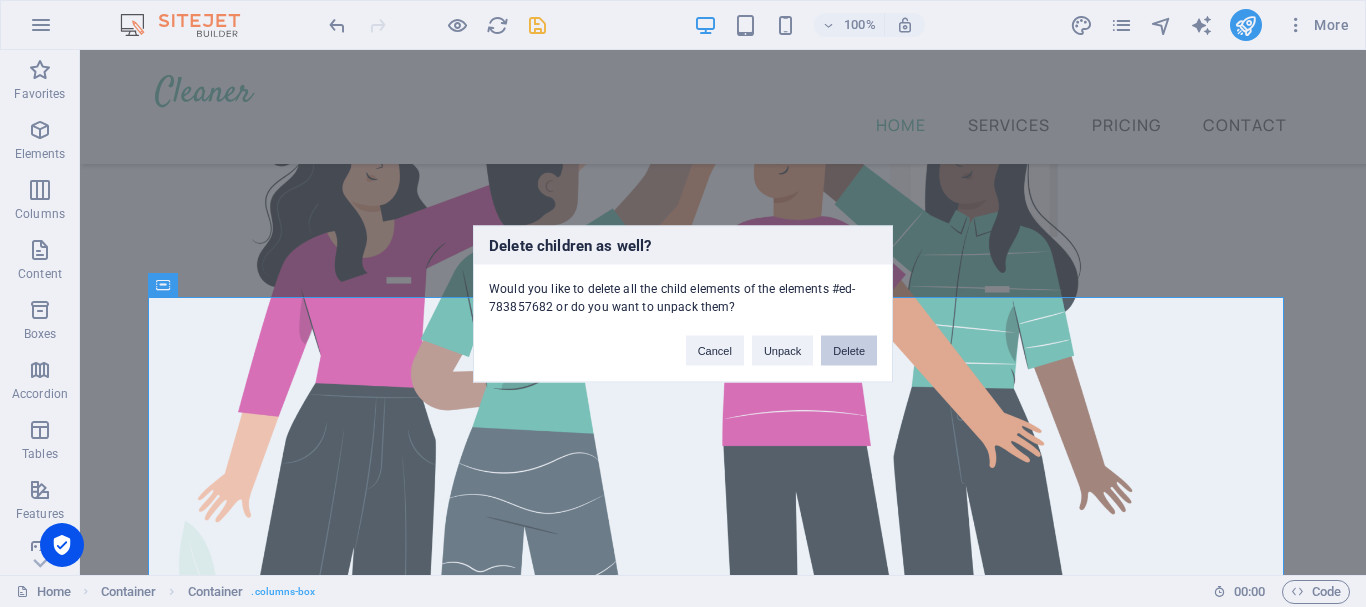 click on "Delete" at bounding box center (849, 350) 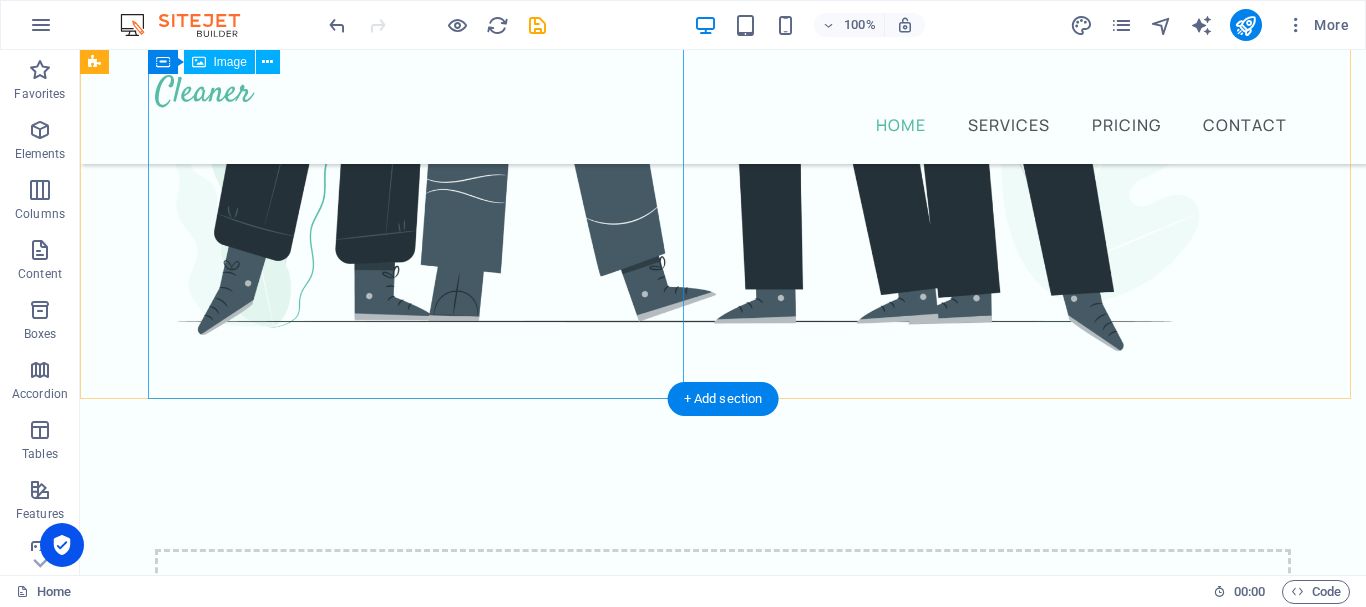 scroll, scrollTop: 1300, scrollLeft: 0, axis: vertical 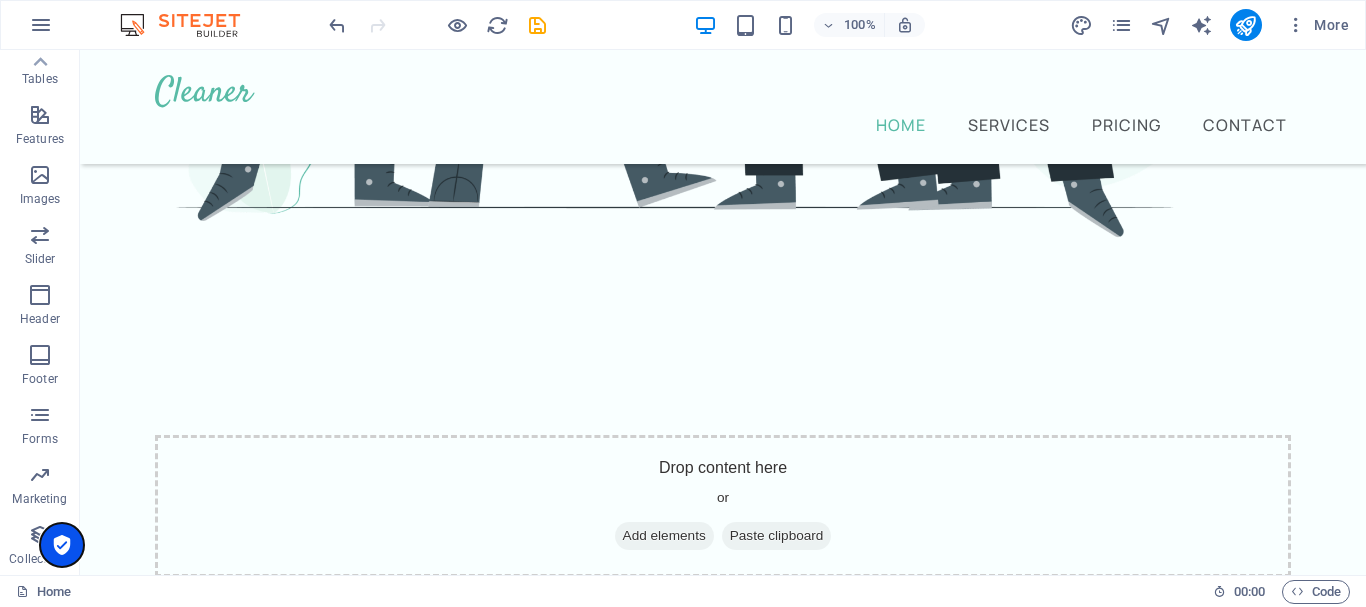 click at bounding box center (62, 545) 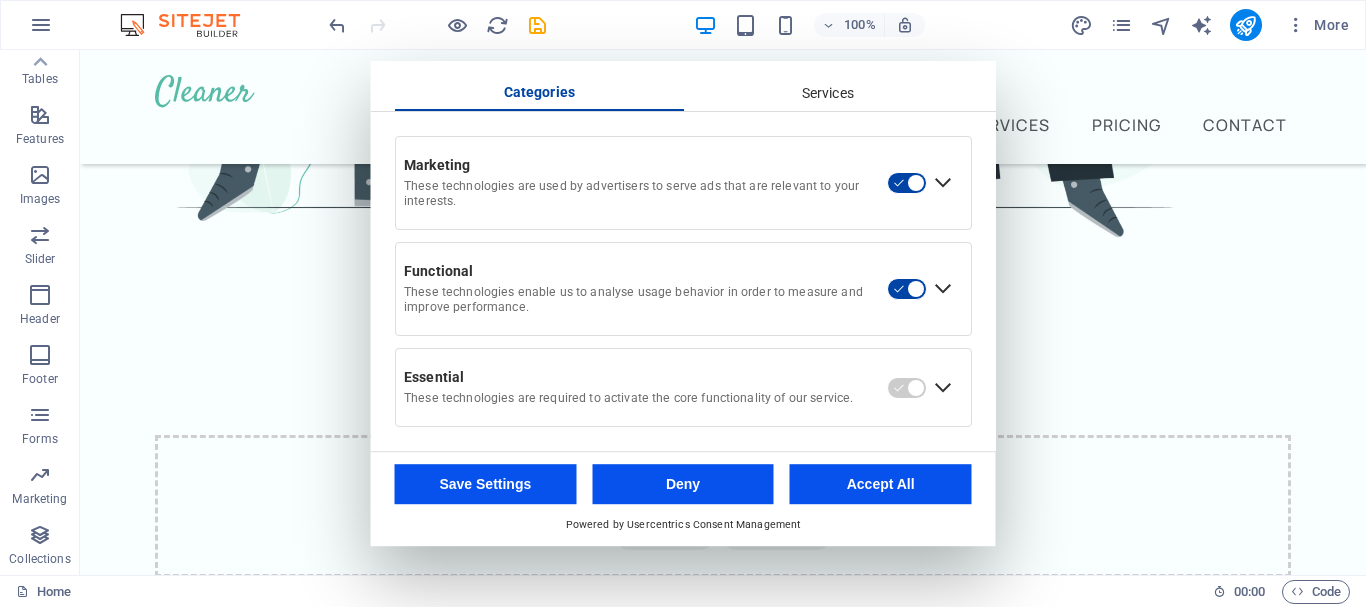 scroll, scrollTop: 31, scrollLeft: 0, axis: vertical 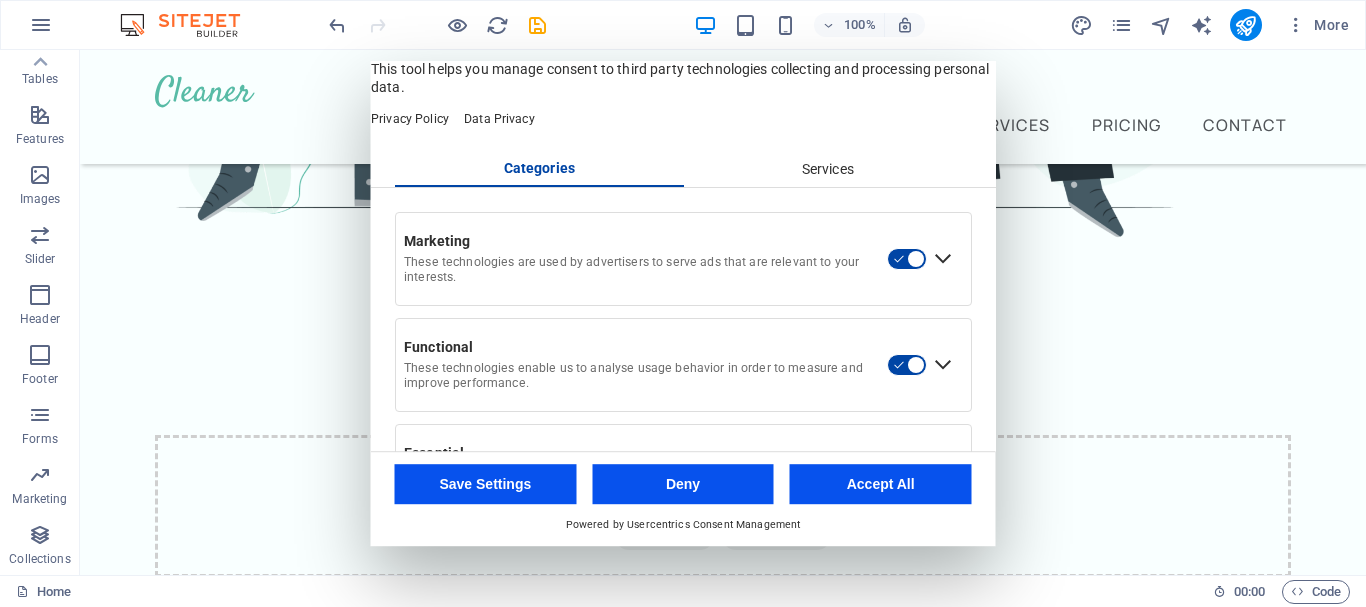 click on "Services" at bounding box center [827, 170] 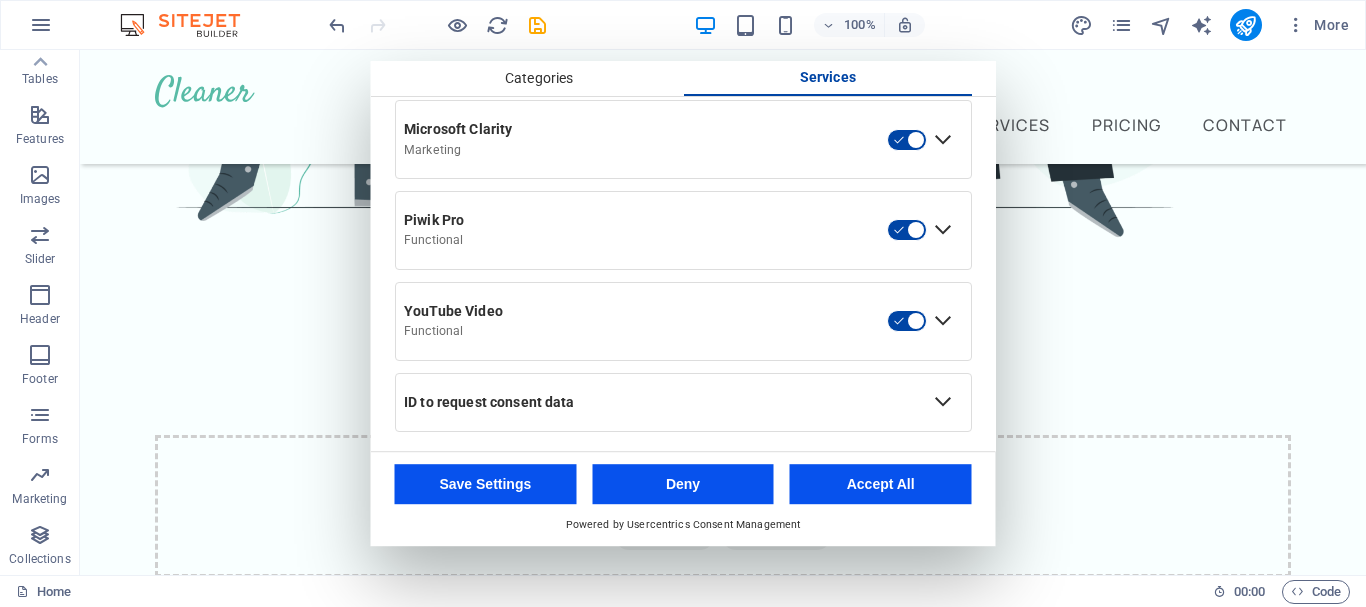 scroll, scrollTop: 1080, scrollLeft: 0, axis: vertical 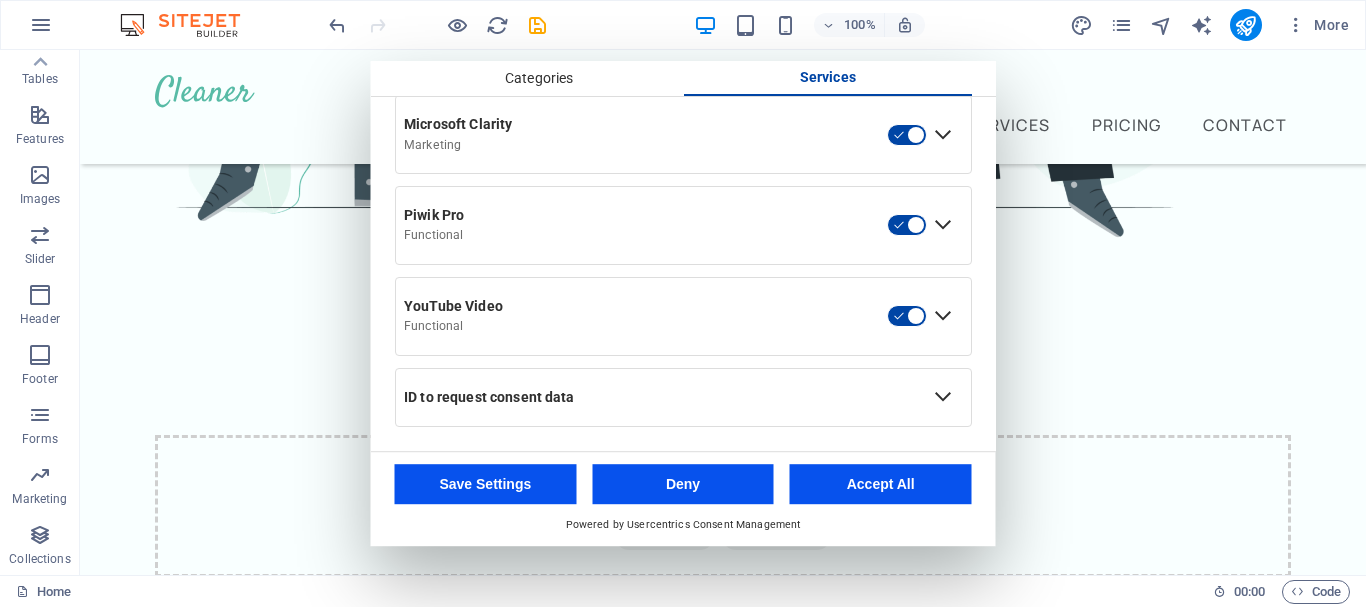 click on "Deny" at bounding box center (683, 484) 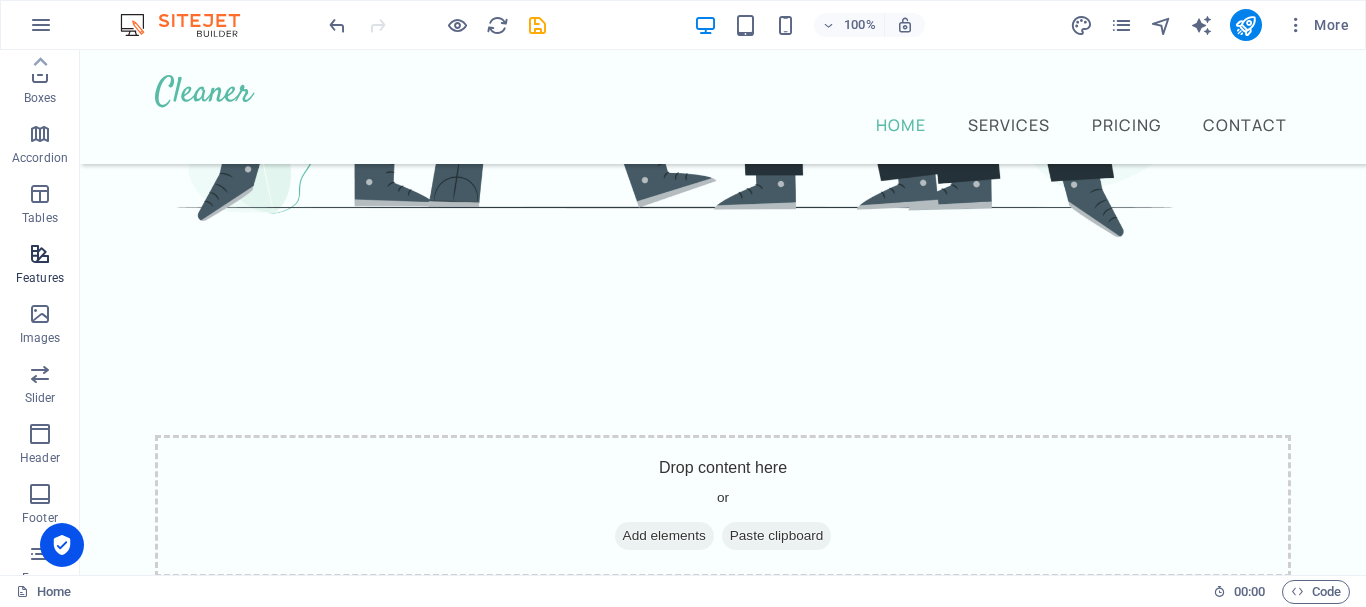 scroll, scrollTop: 0, scrollLeft: 0, axis: both 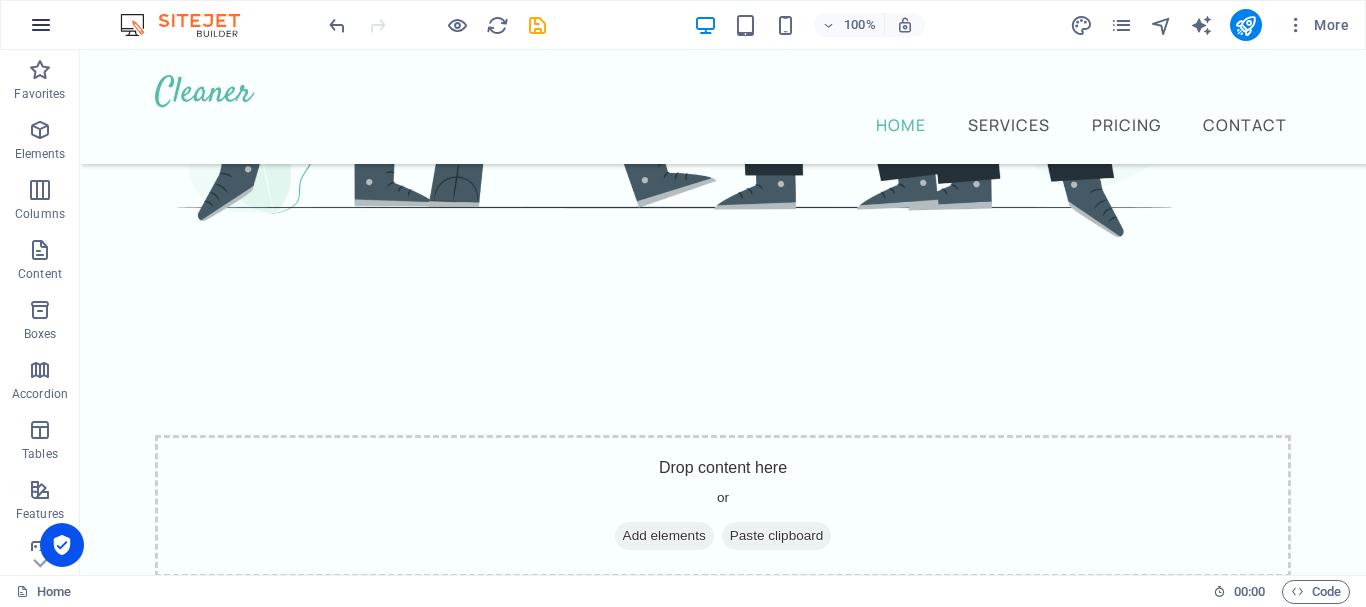 click at bounding box center (41, 25) 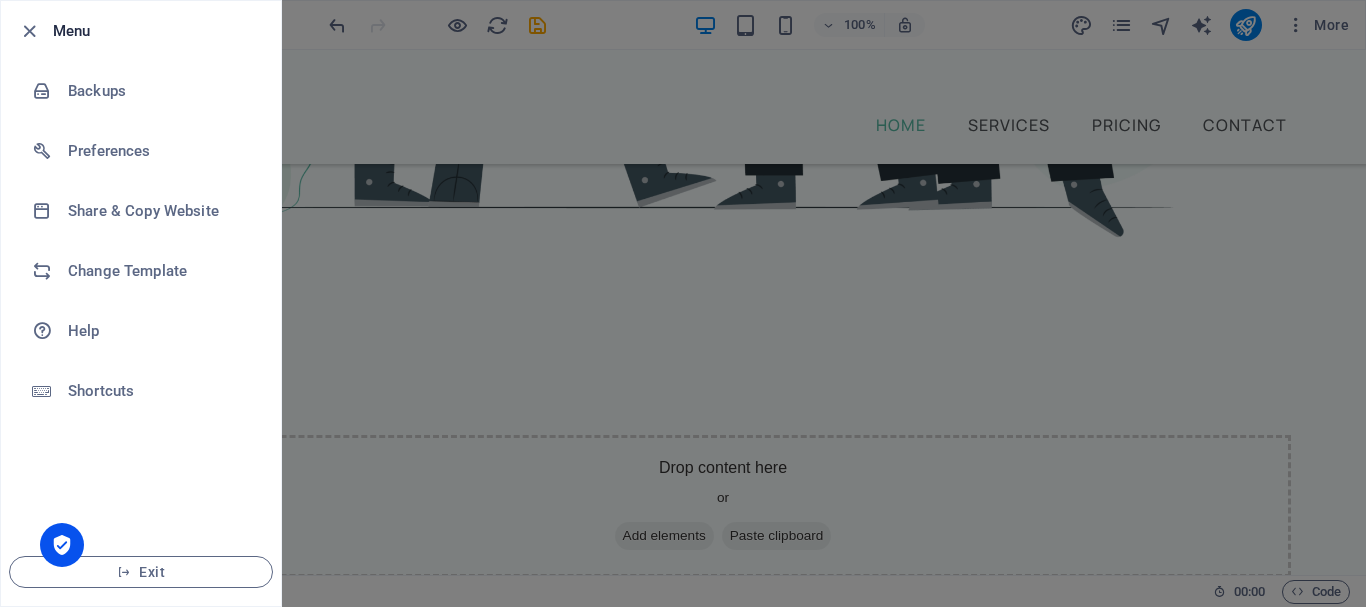 click at bounding box center (683, 303) 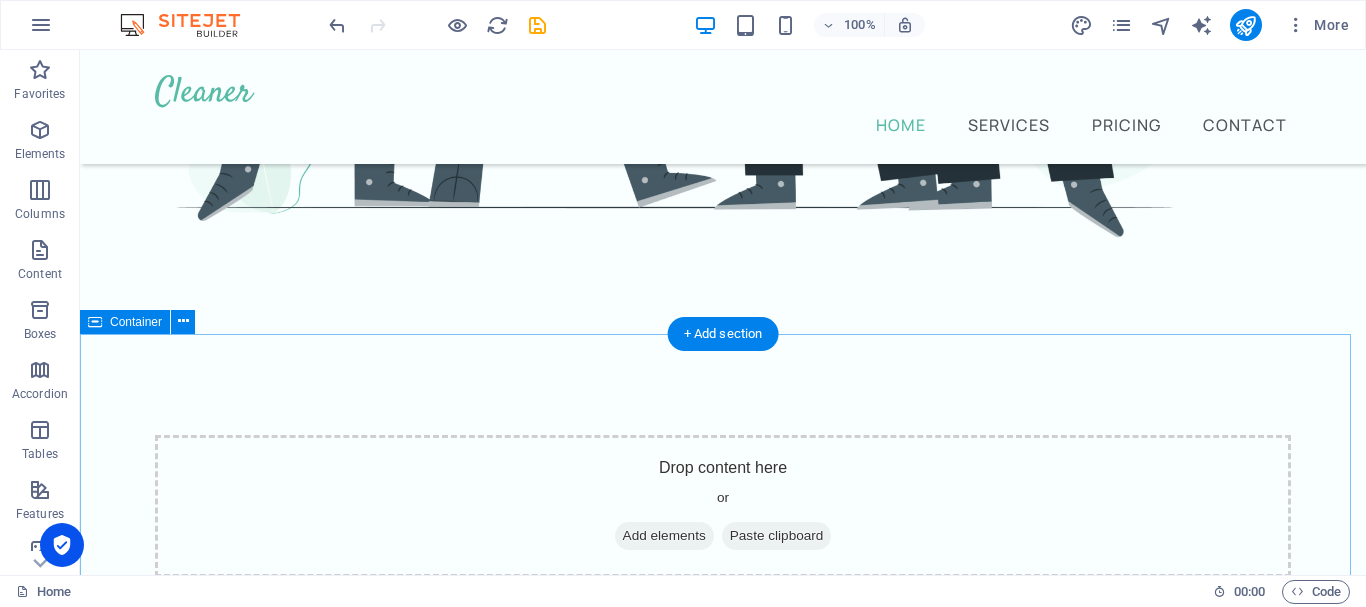 scroll, scrollTop: 1329, scrollLeft: 0, axis: vertical 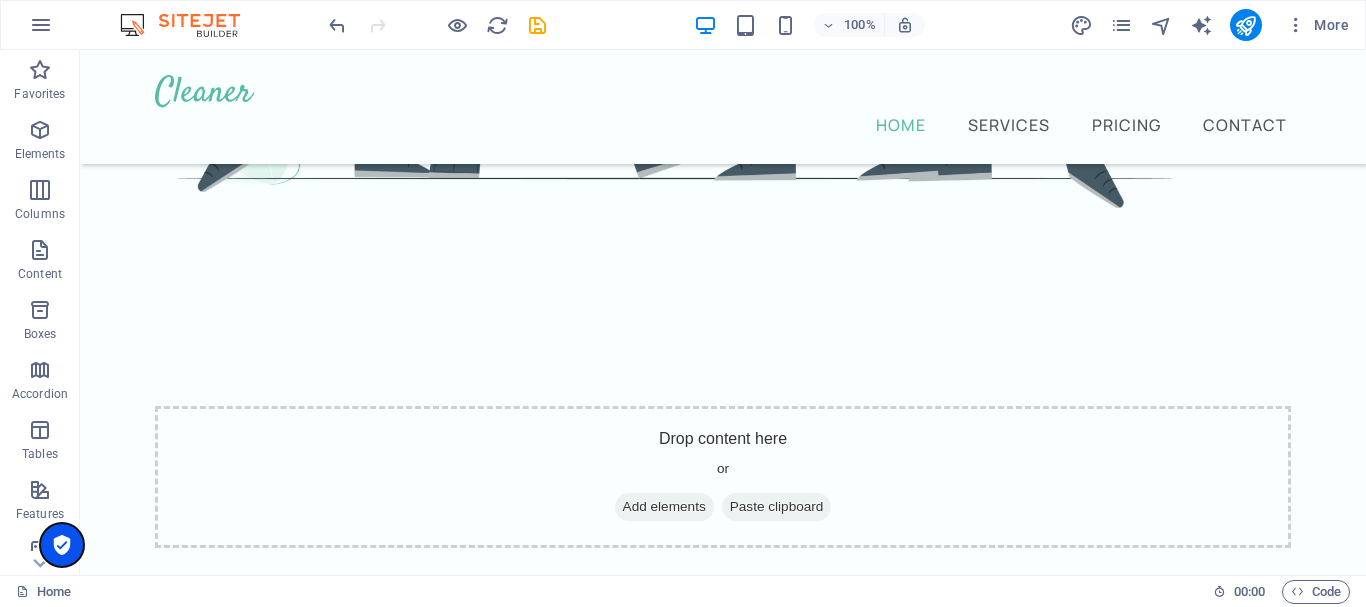 click at bounding box center (62, 545) 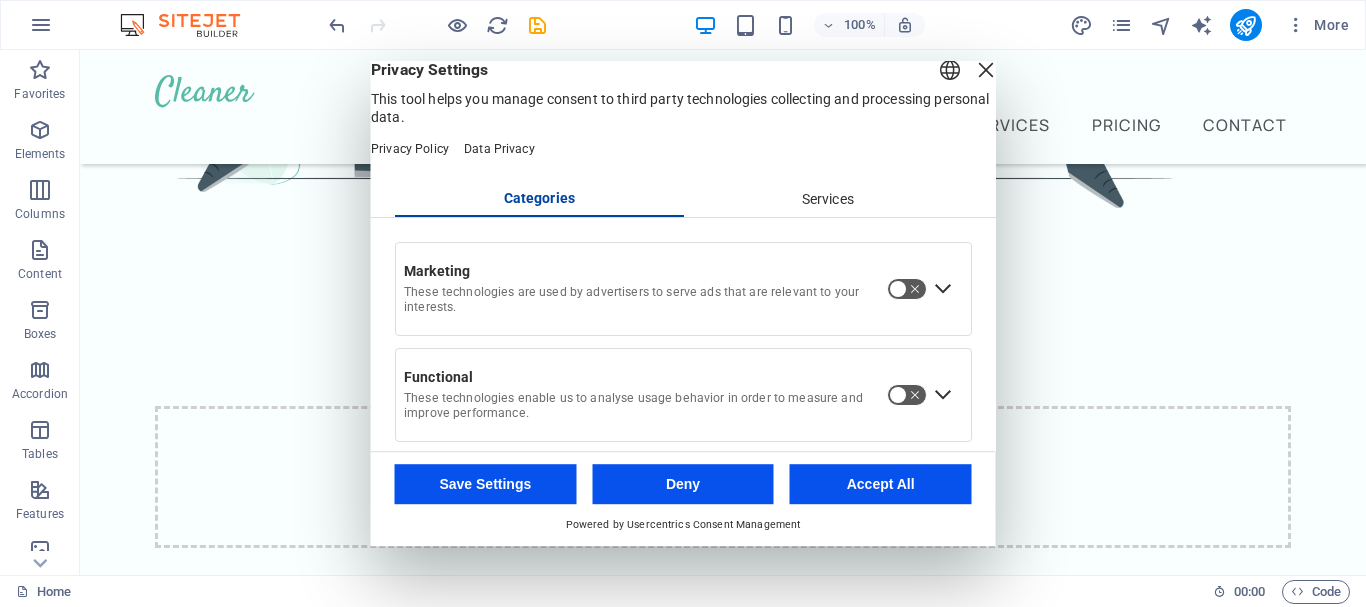 scroll, scrollTop: 0, scrollLeft: 0, axis: both 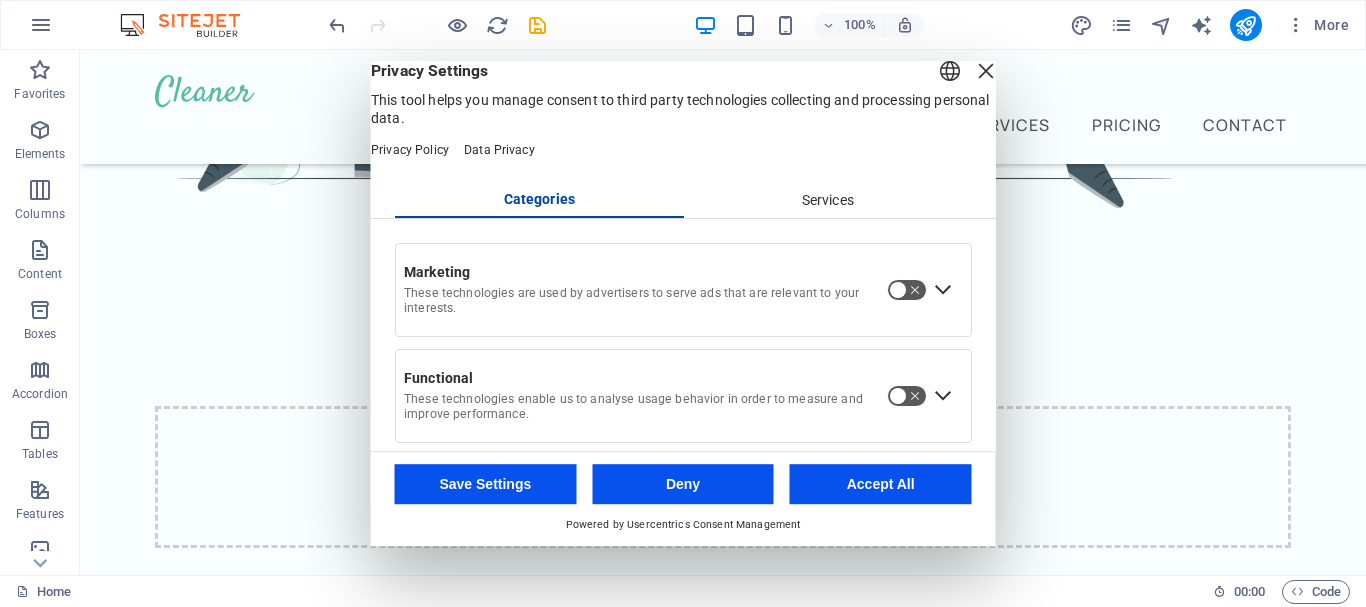 click on "Services" at bounding box center (827, 201) 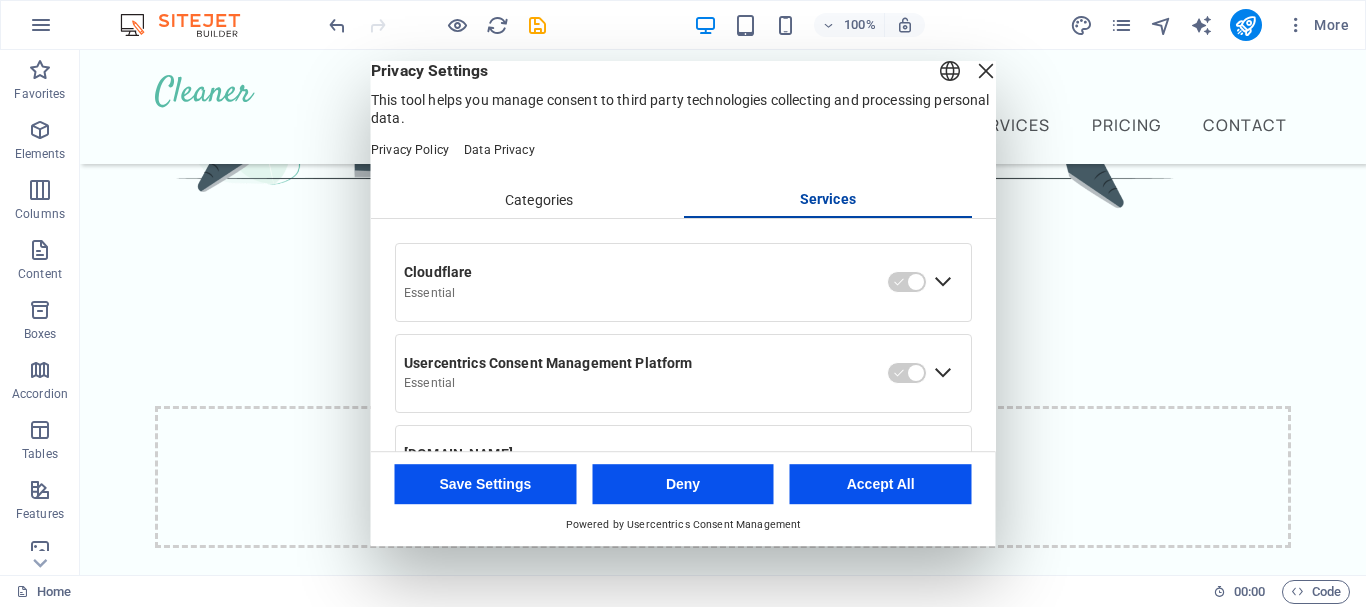 click at bounding box center (986, 71) 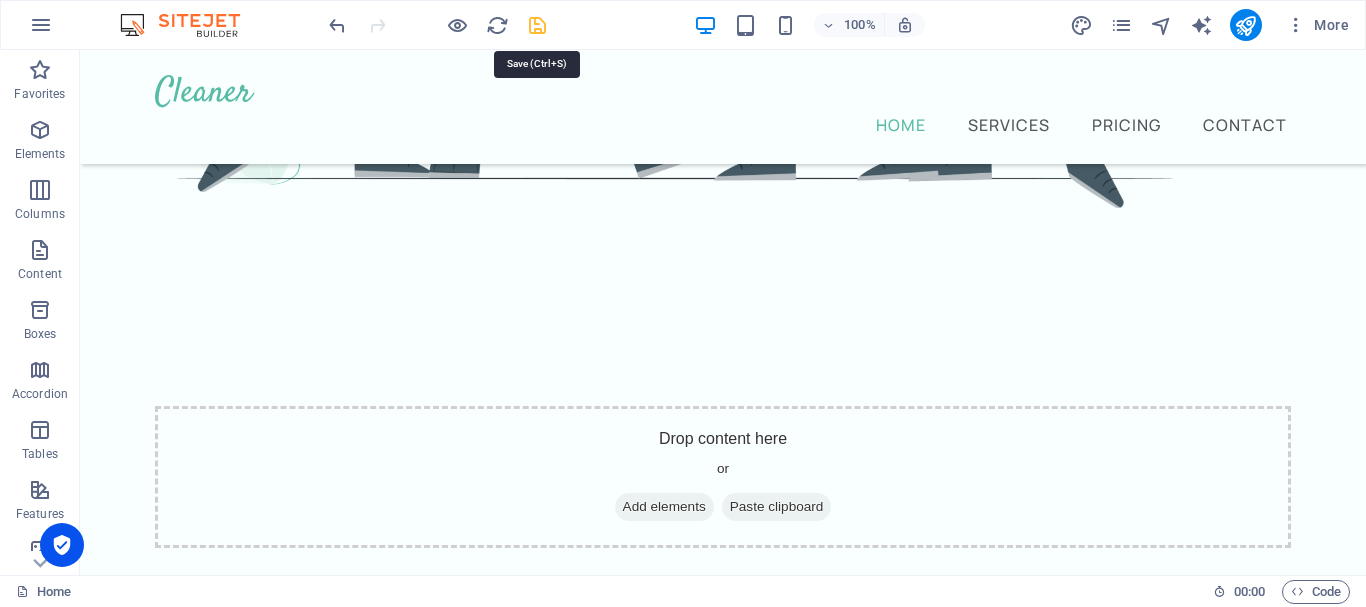 click at bounding box center (537, 25) 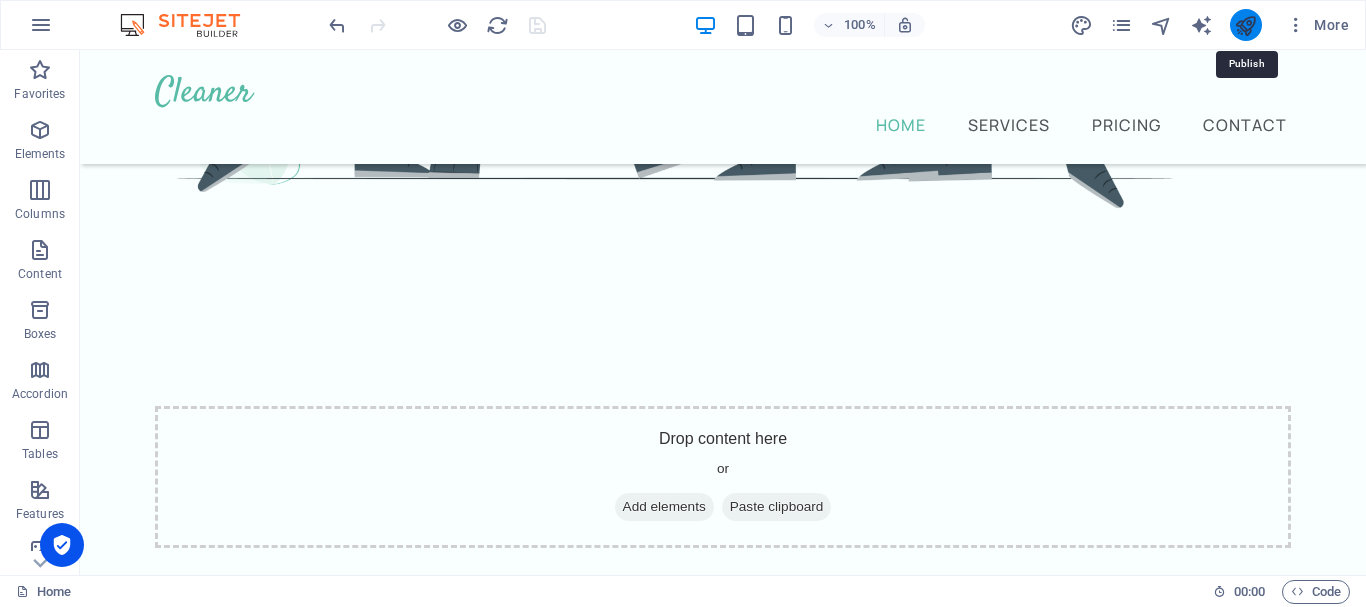 click at bounding box center (1245, 25) 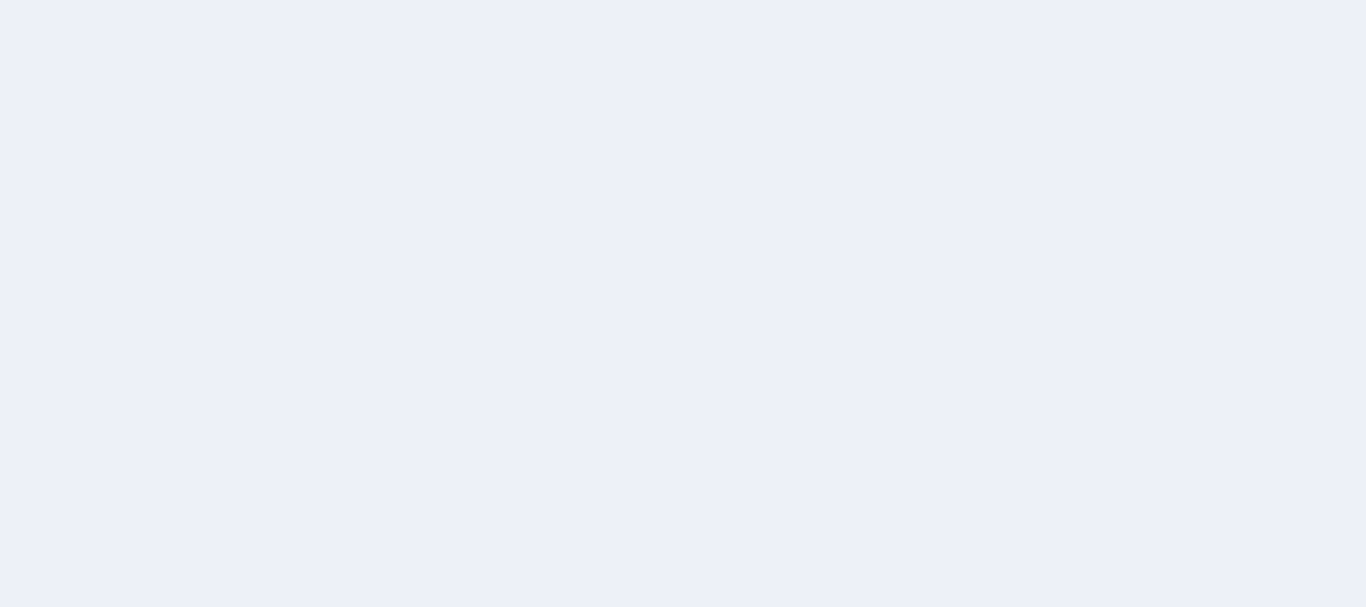 scroll, scrollTop: 0, scrollLeft: 0, axis: both 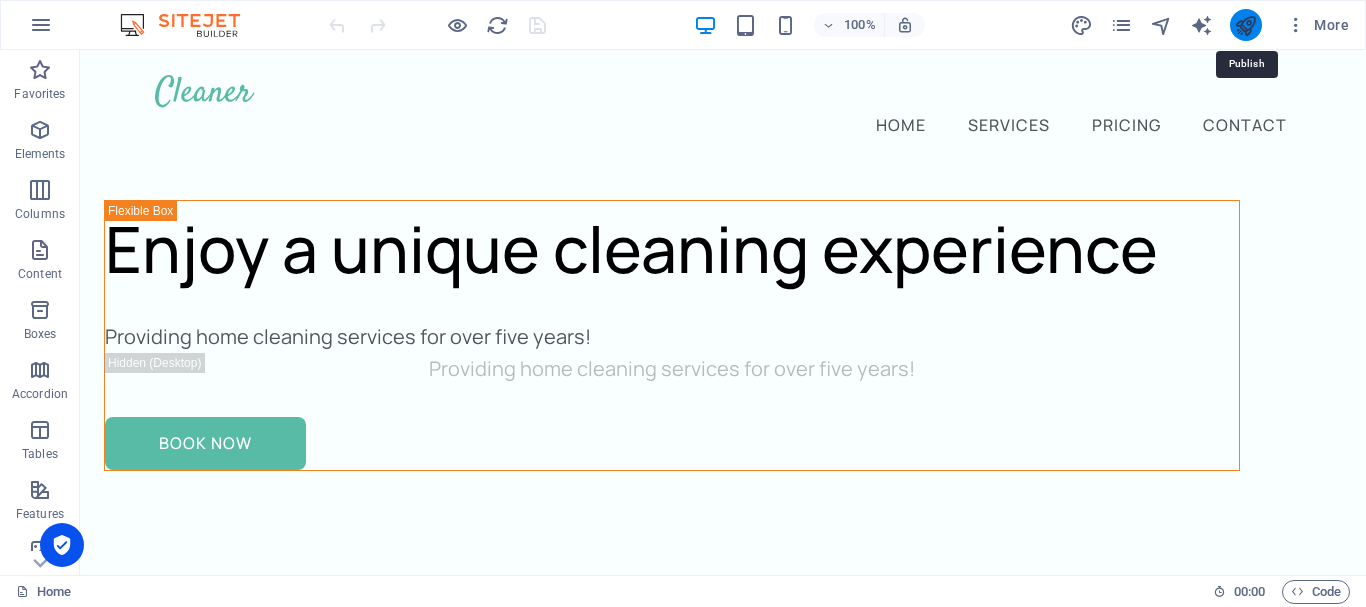 click at bounding box center [1245, 25] 